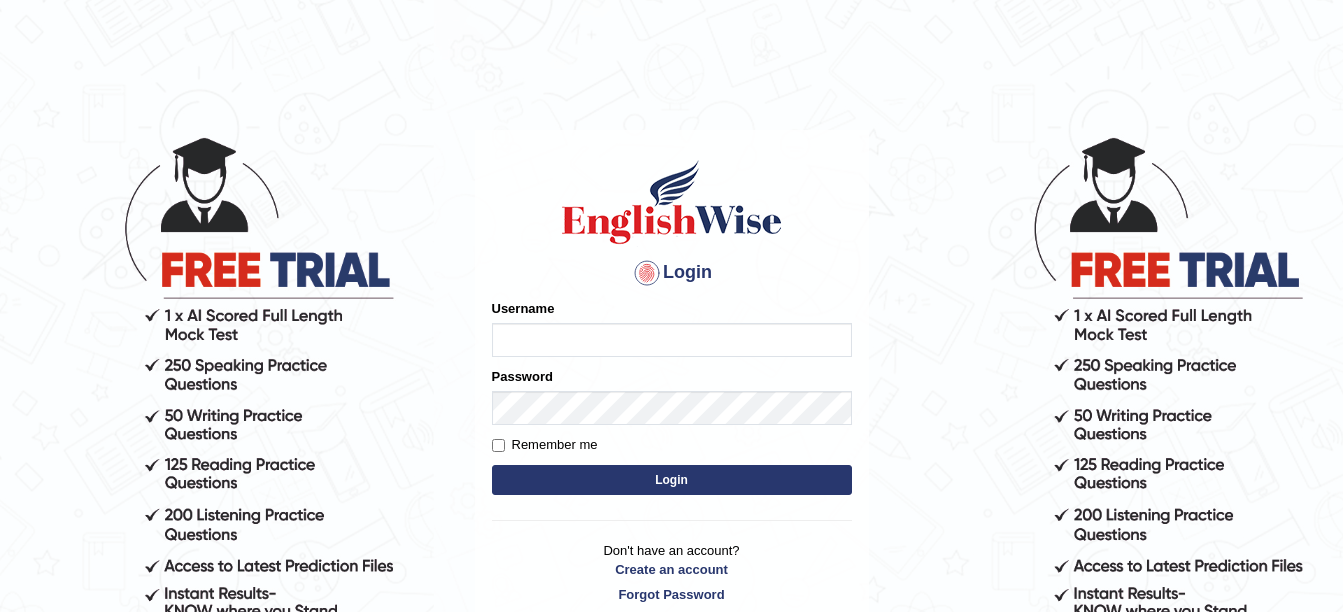 scroll, scrollTop: 0, scrollLeft: 0, axis: both 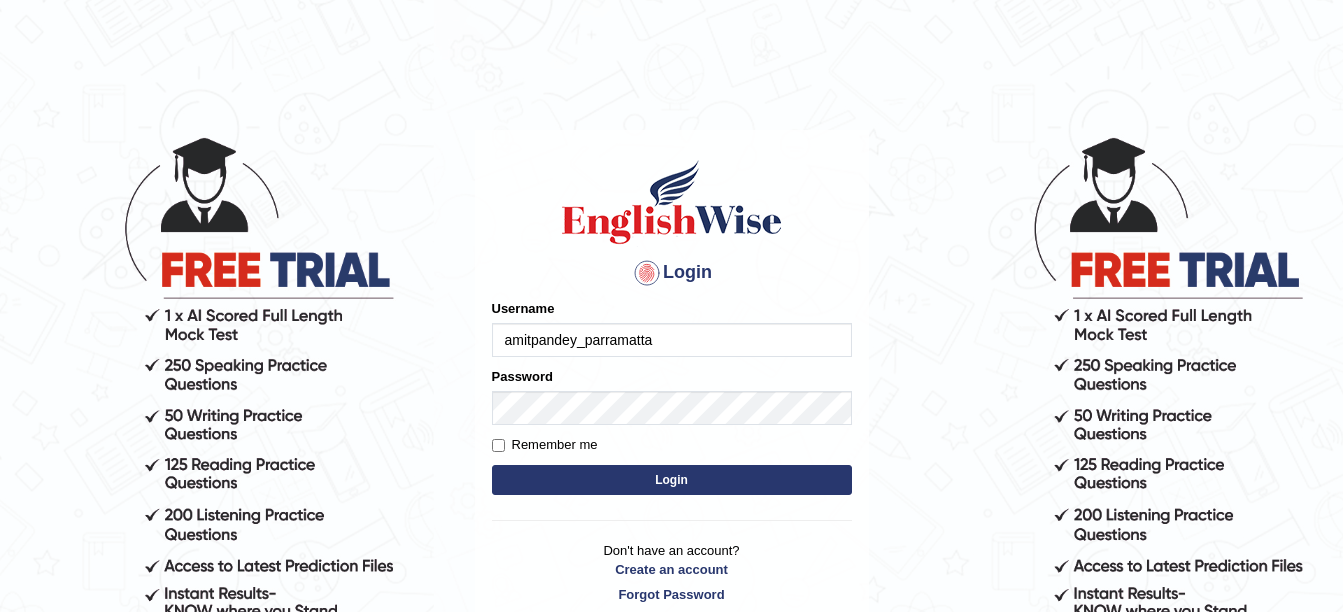 click on "Login" at bounding box center (672, 480) 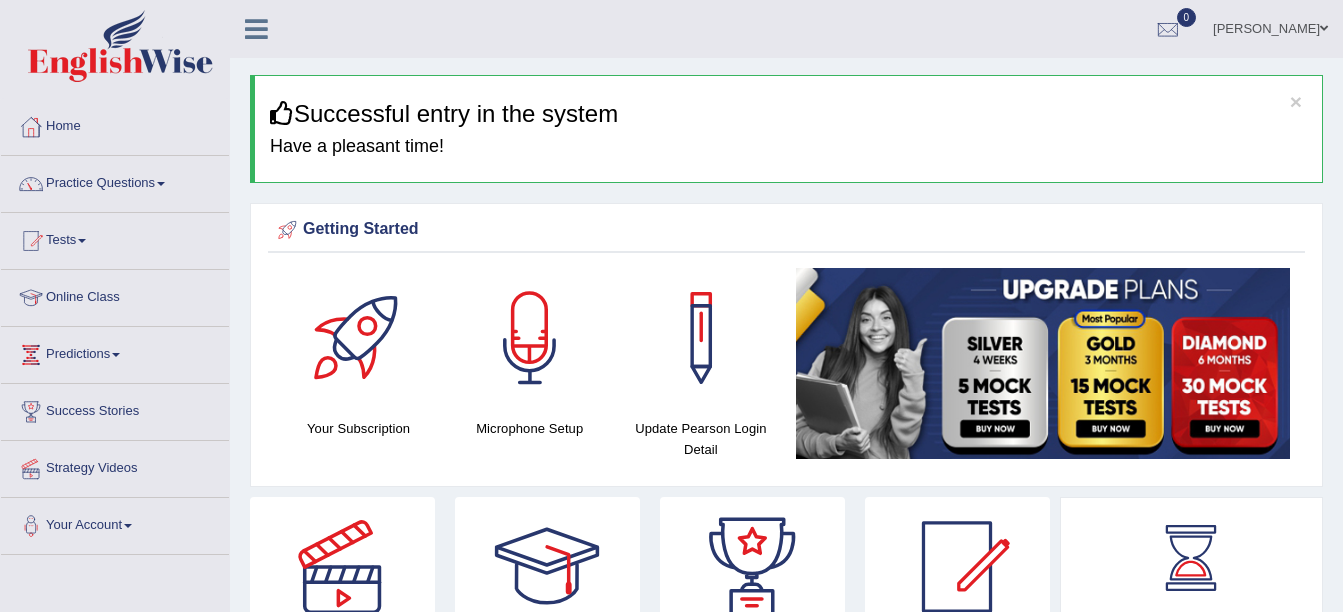 scroll, scrollTop: 0, scrollLeft: 0, axis: both 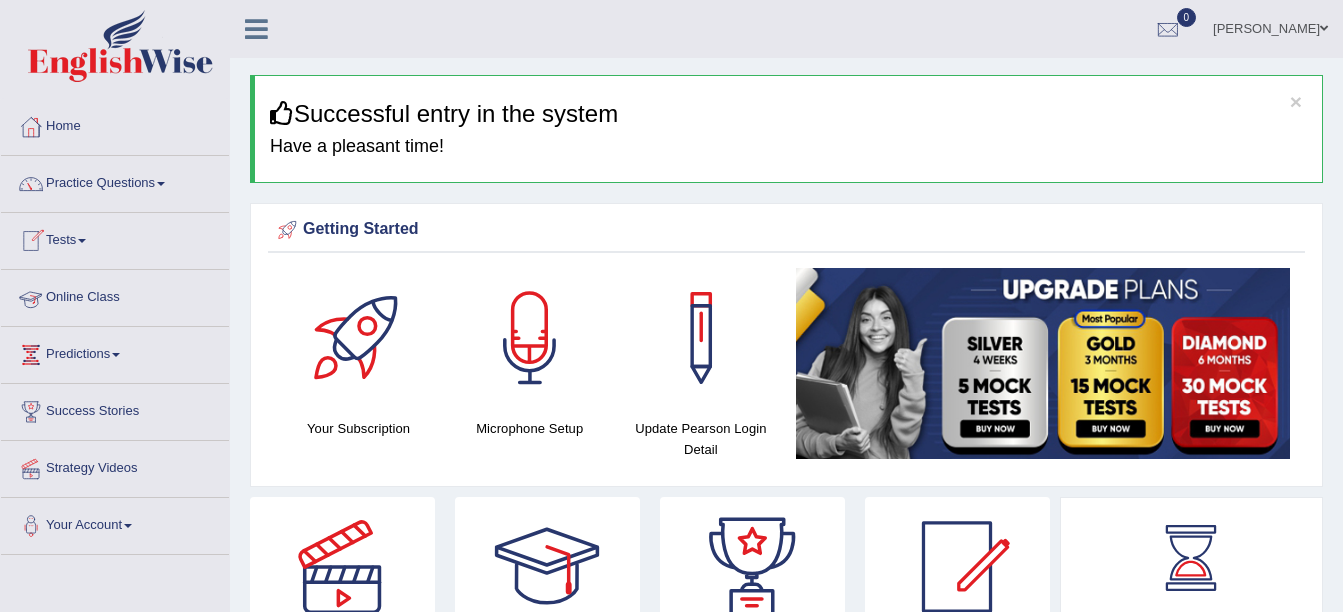 click on "Online Class" at bounding box center (115, 295) 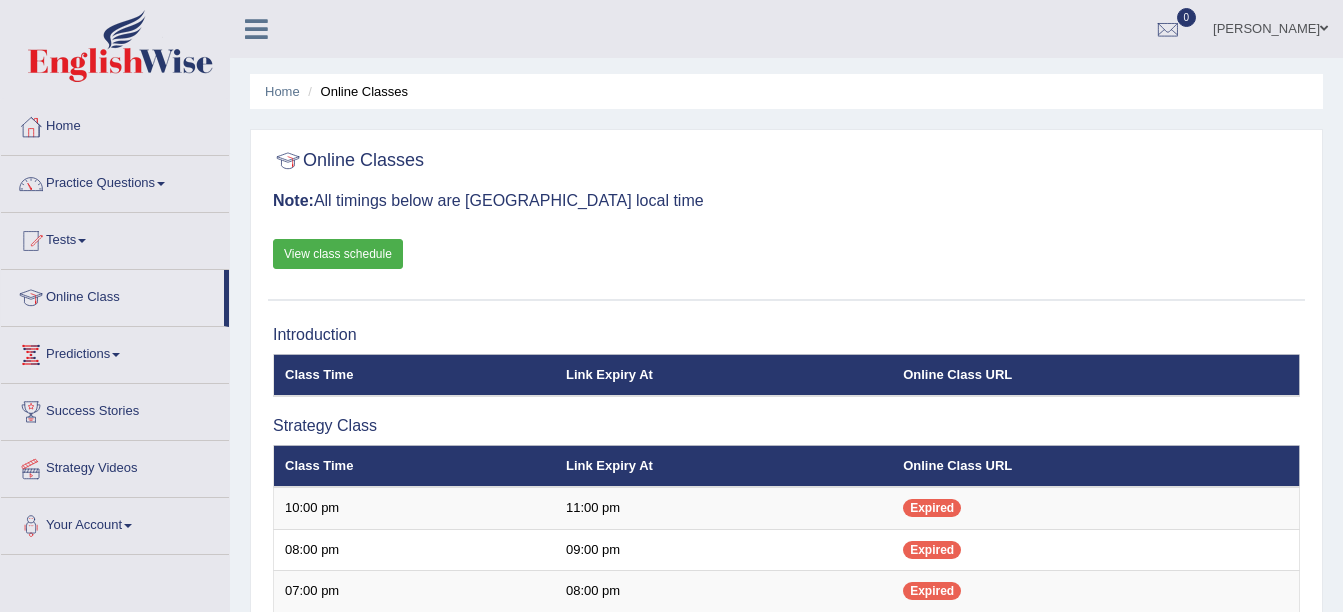 scroll, scrollTop: 0, scrollLeft: 0, axis: both 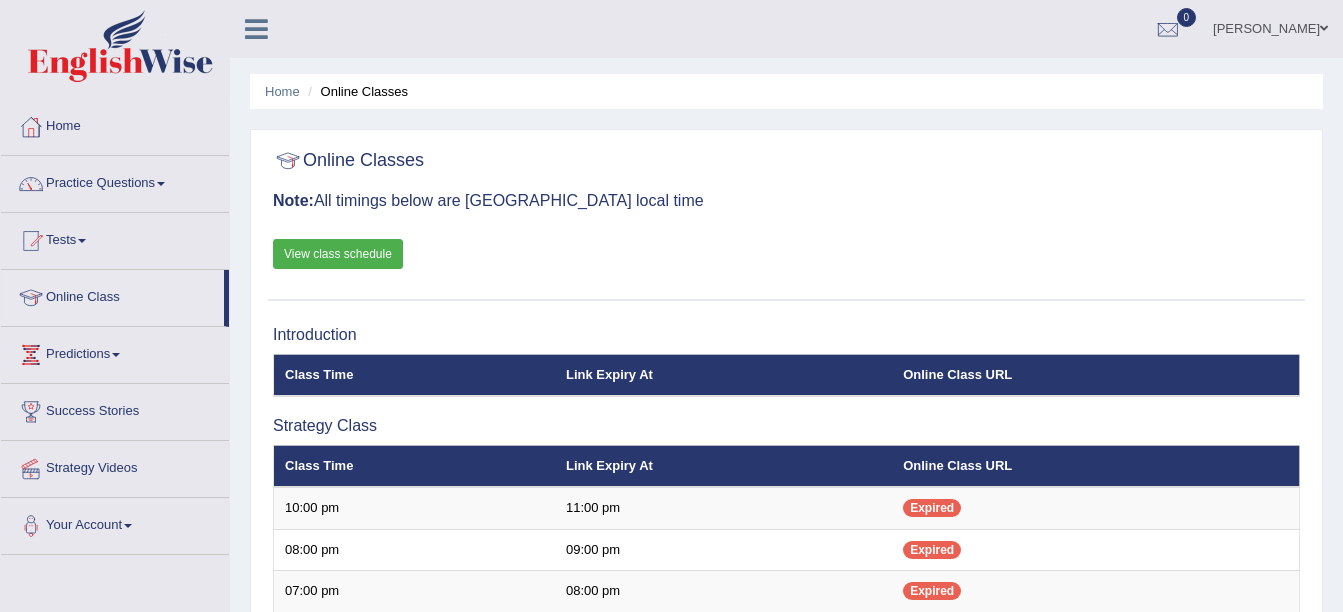 click on "Home" at bounding box center (115, 124) 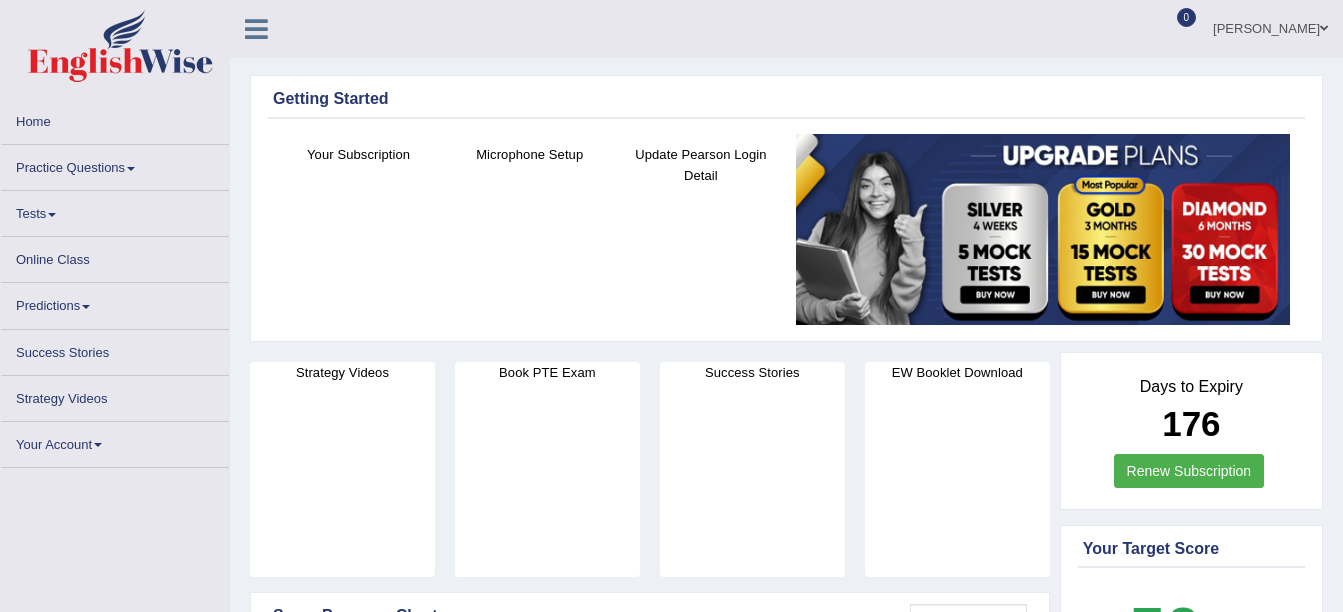 scroll, scrollTop: 0, scrollLeft: 0, axis: both 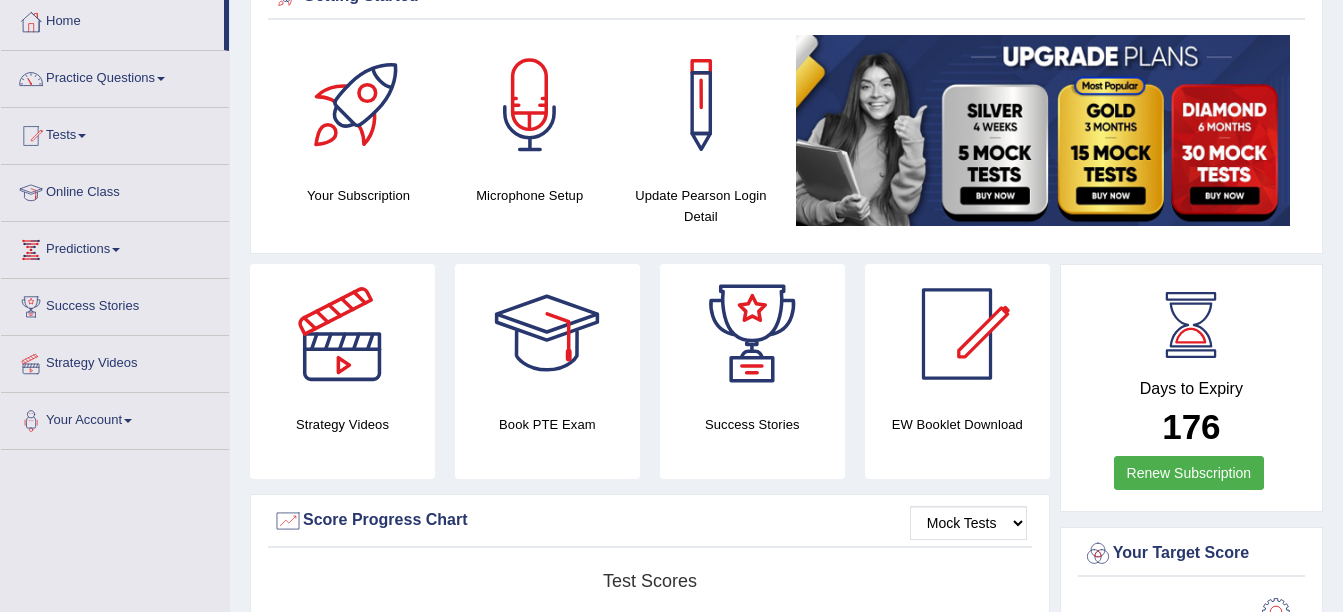 click on "Book PTE Exam" at bounding box center [547, 424] 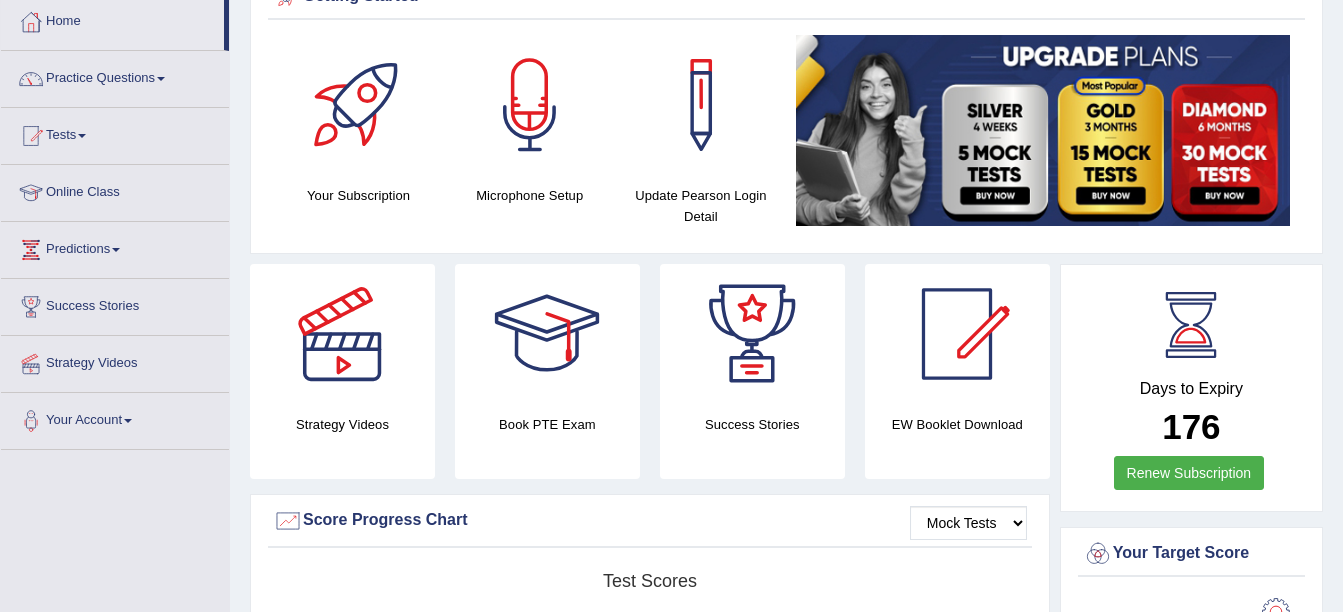 click on "Book PTE Exam" at bounding box center (547, 424) 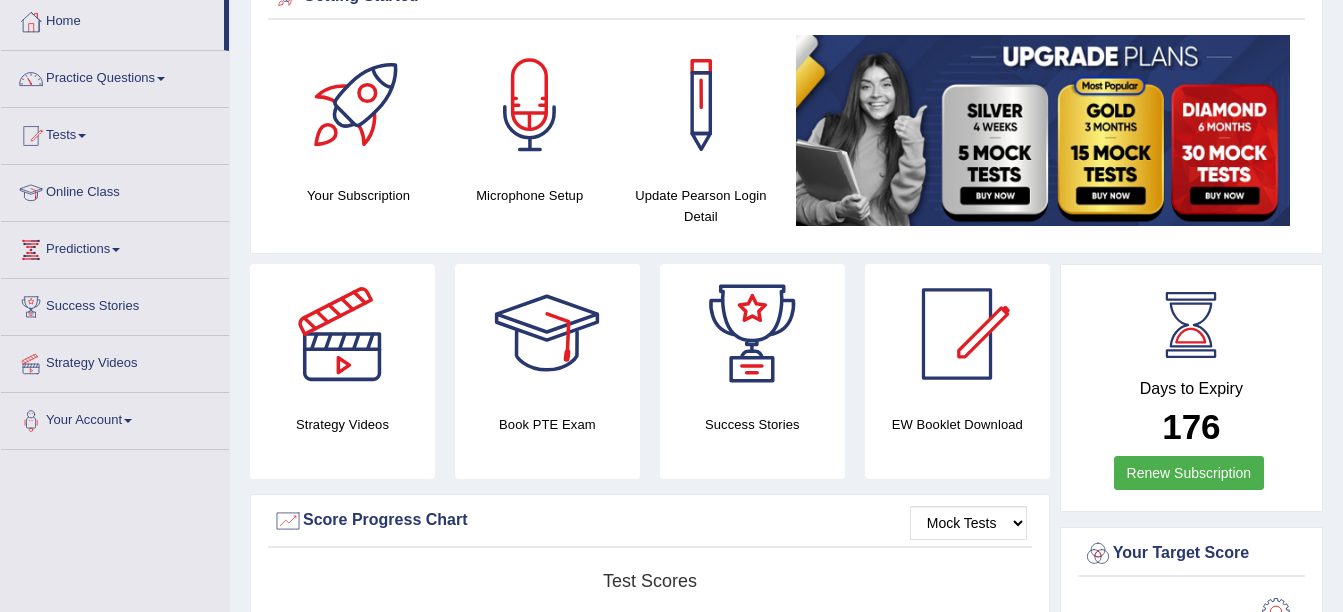 click at bounding box center (547, 334) 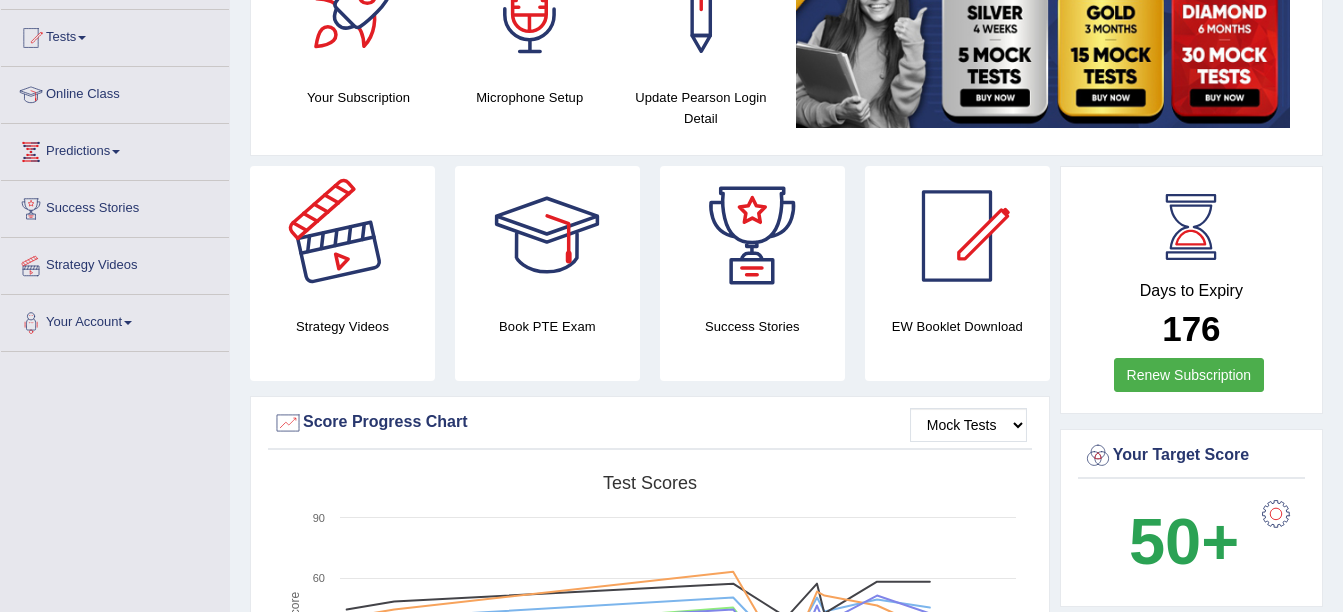 scroll, scrollTop: 203, scrollLeft: 0, axis: vertical 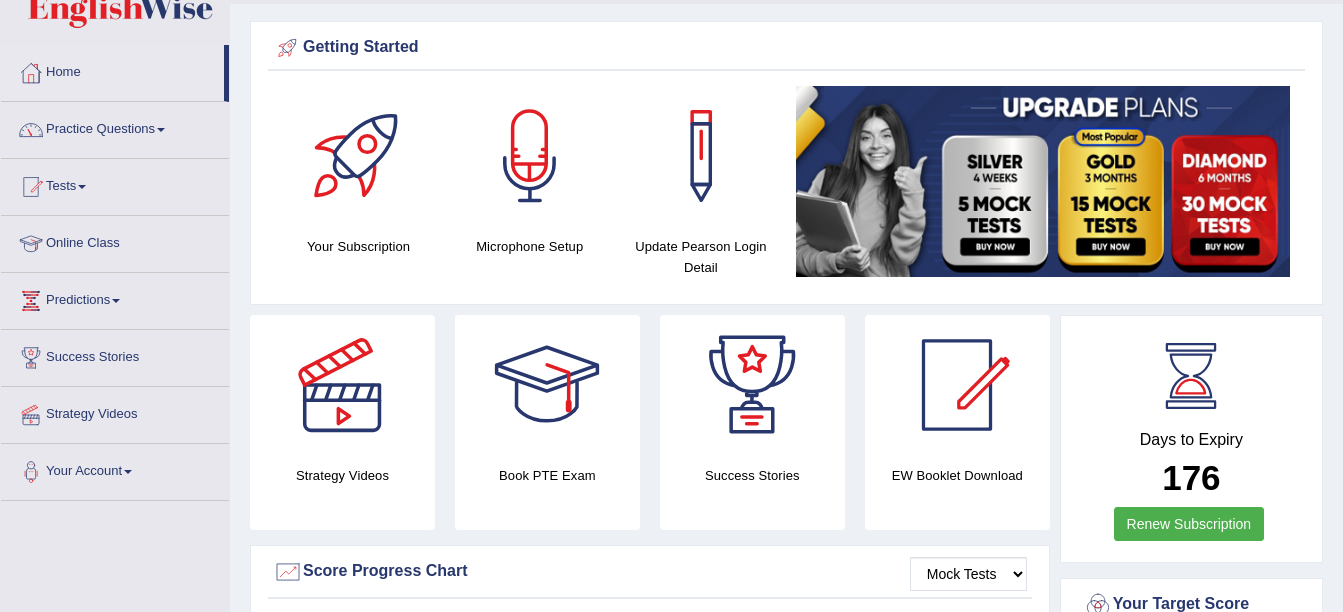 click on "Practice Questions" at bounding box center (115, 127) 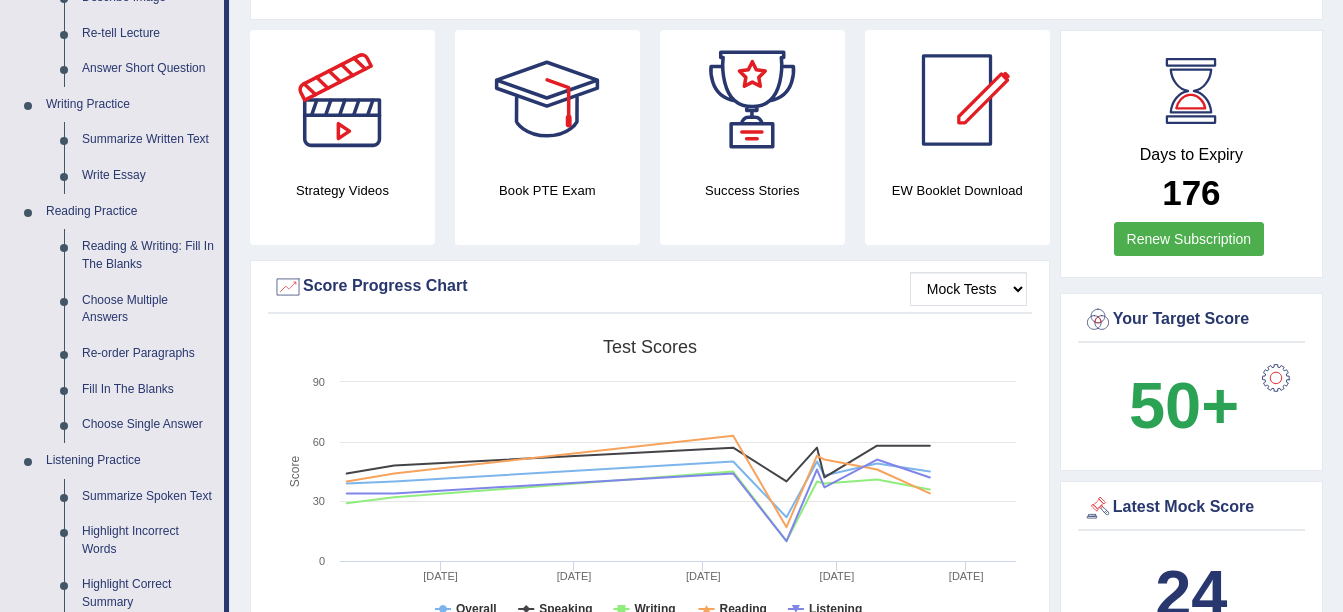 scroll, scrollTop: 340, scrollLeft: 0, axis: vertical 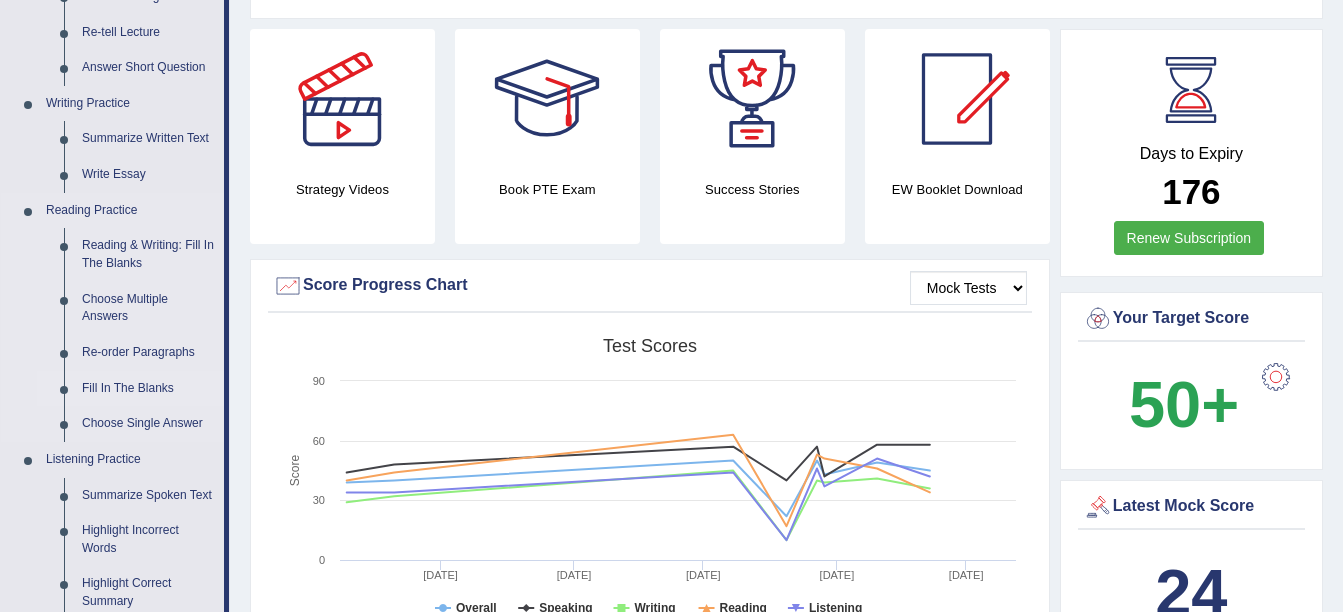 click on "Fill In The Blanks" at bounding box center (148, 389) 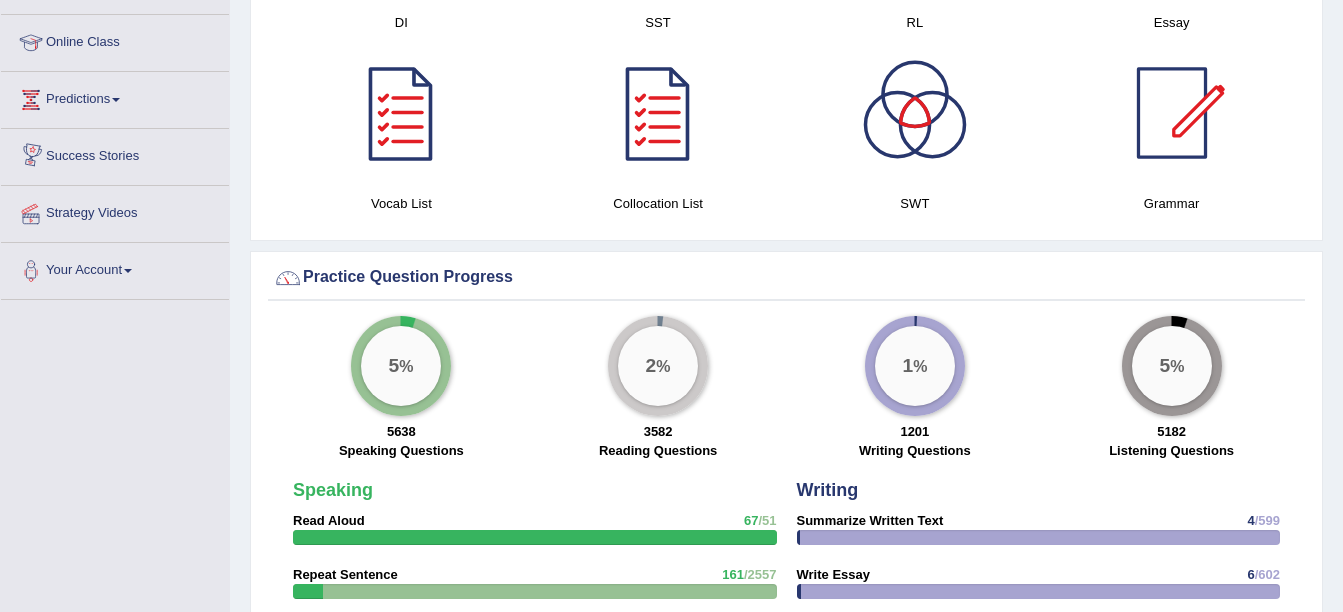 scroll, scrollTop: 1271, scrollLeft: 0, axis: vertical 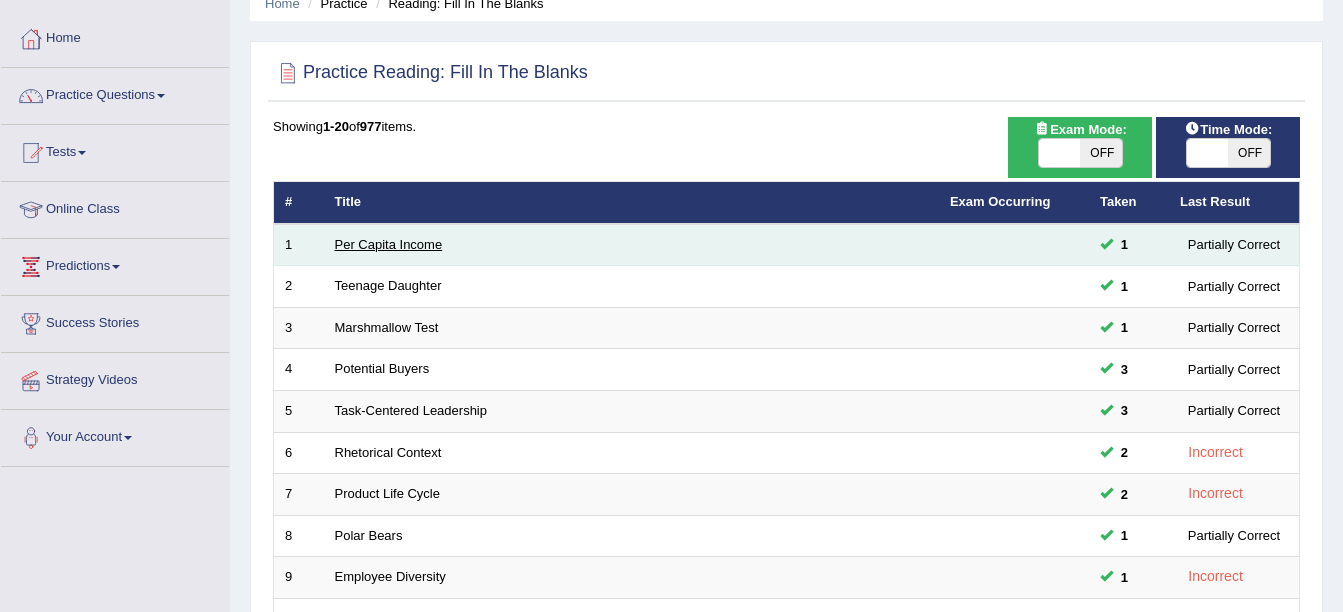 click on "Per Capita Income" at bounding box center [389, 244] 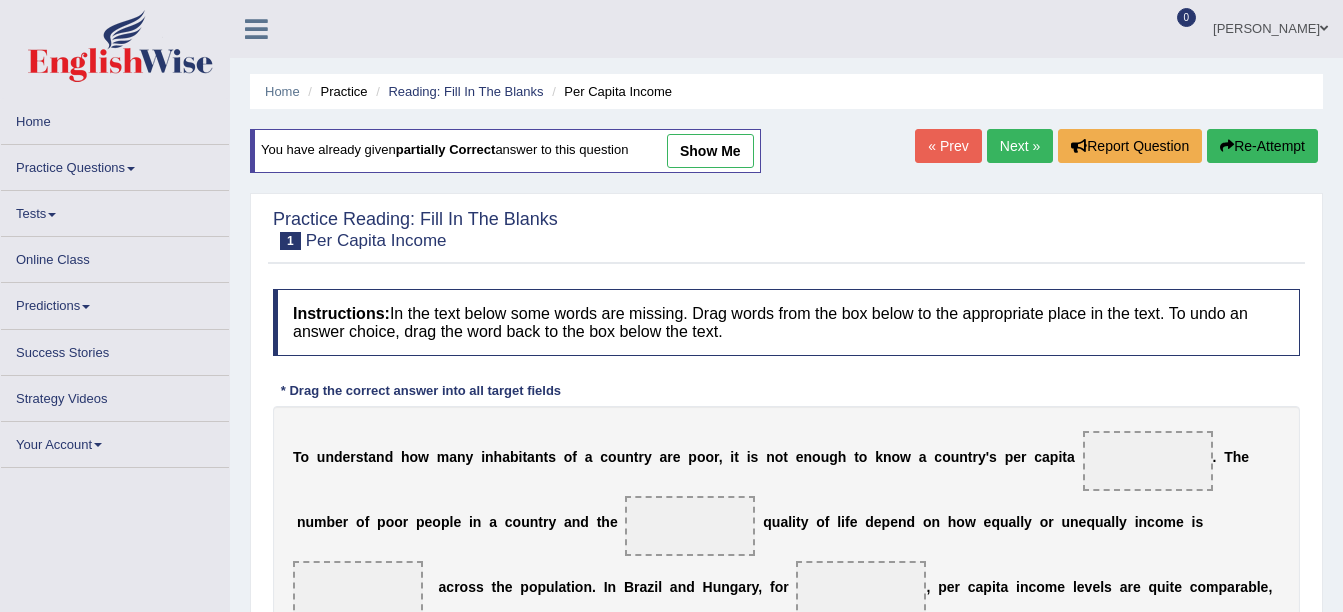 scroll, scrollTop: 0, scrollLeft: 0, axis: both 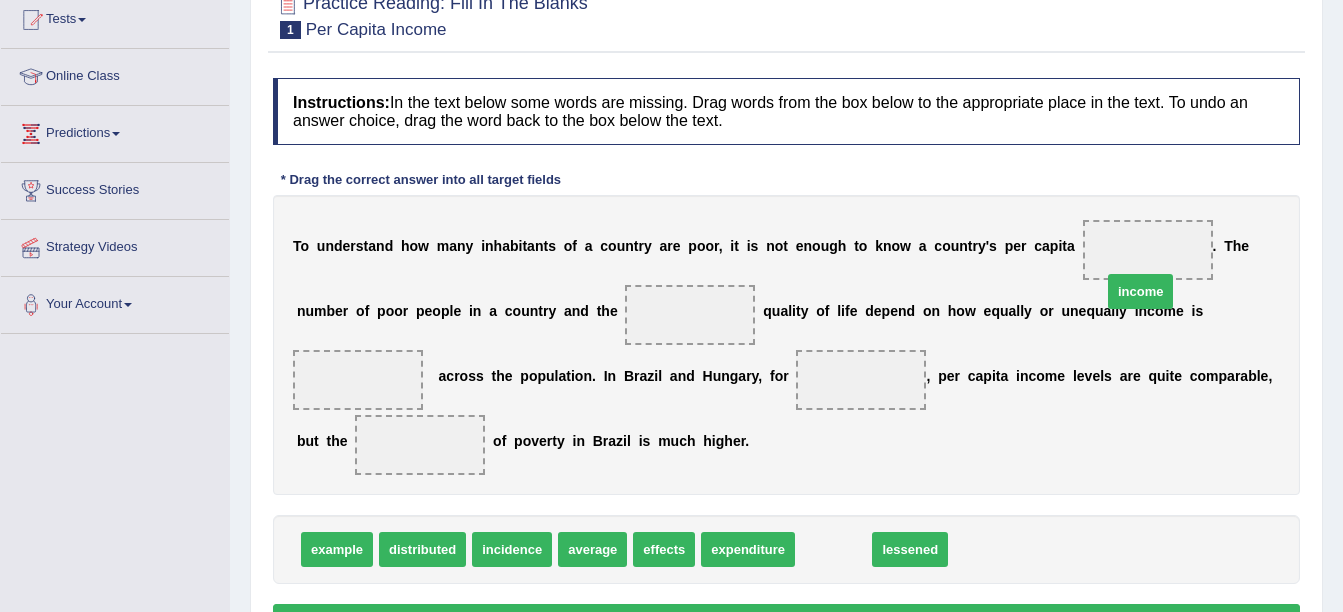 drag, startPoint x: 812, startPoint y: 522, endPoint x: 1119, endPoint y: 264, distance: 401.01495 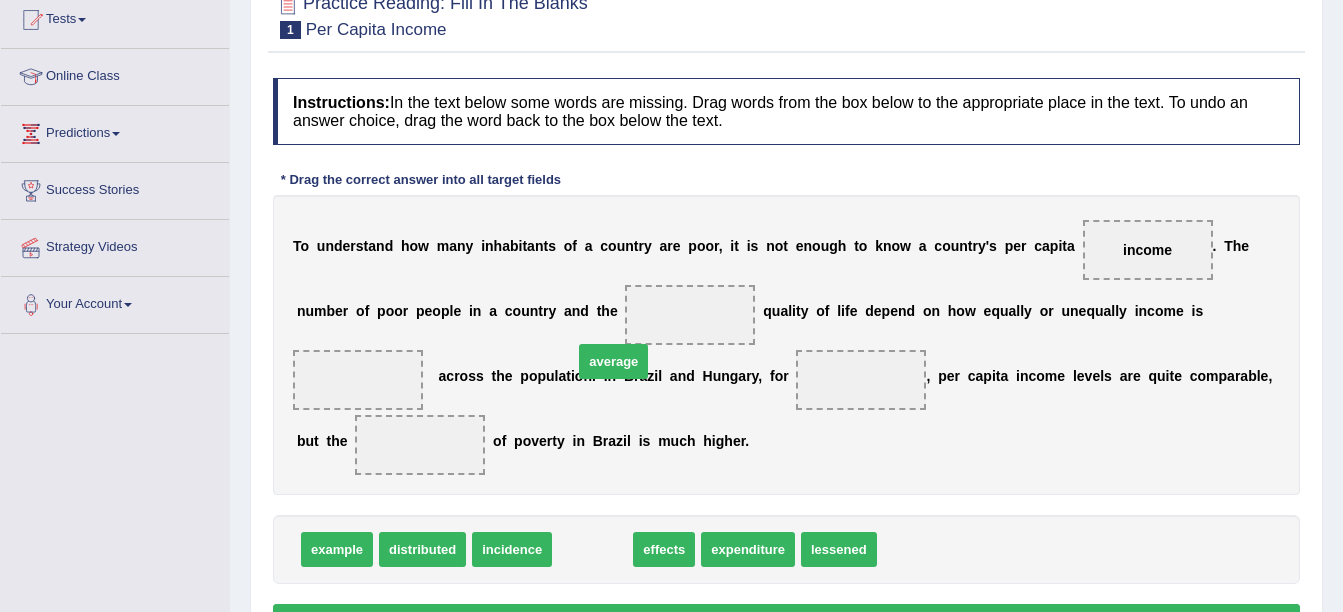 drag, startPoint x: 581, startPoint y: 515, endPoint x: 602, endPoint y: 327, distance: 189.16924 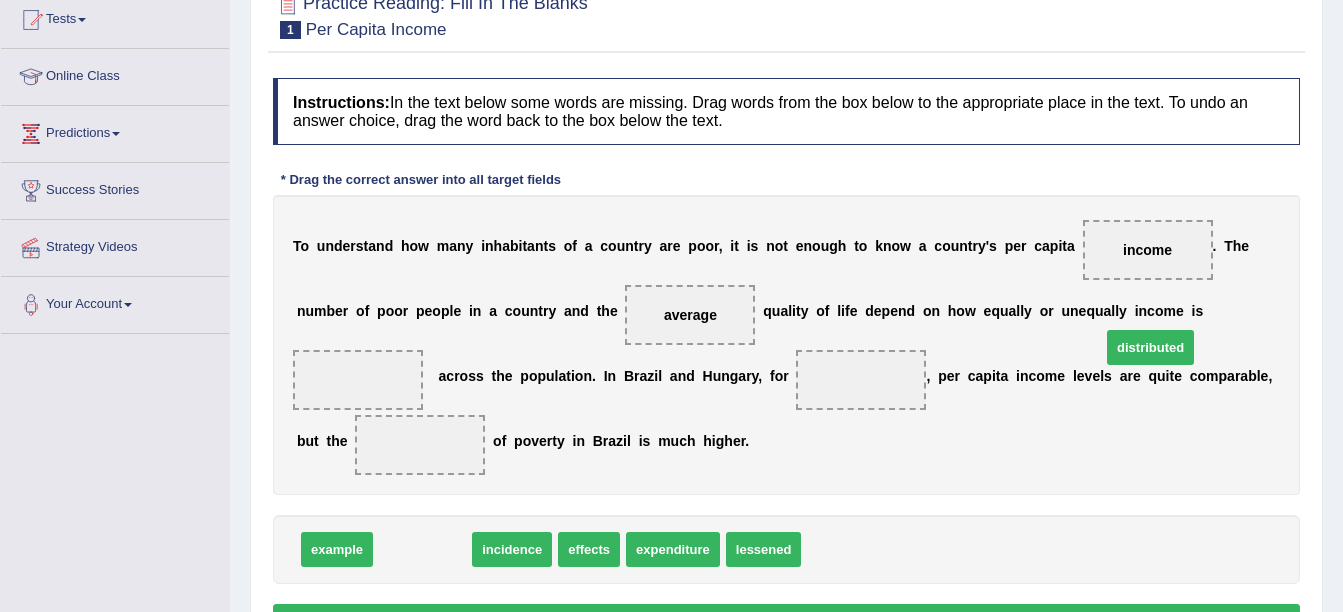 drag, startPoint x: 434, startPoint y: 515, endPoint x: 1164, endPoint y: 313, distance: 757.4325 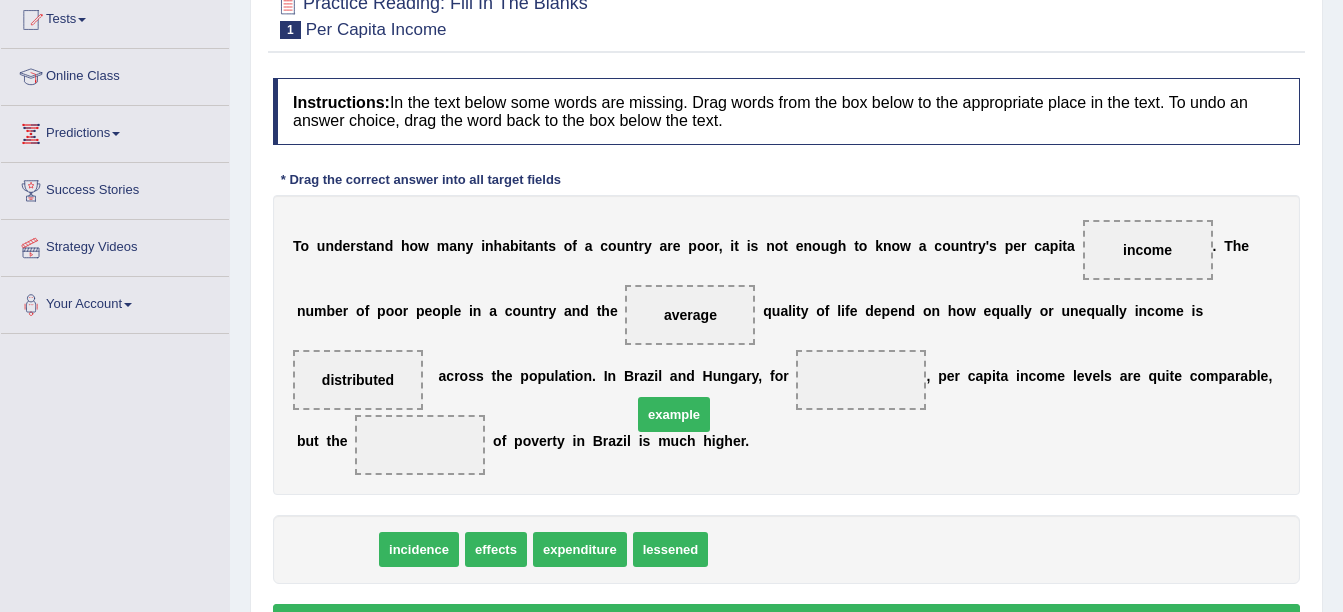 drag, startPoint x: 331, startPoint y: 517, endPoint x: 668, endPoint y: 383, distance: 362.66376 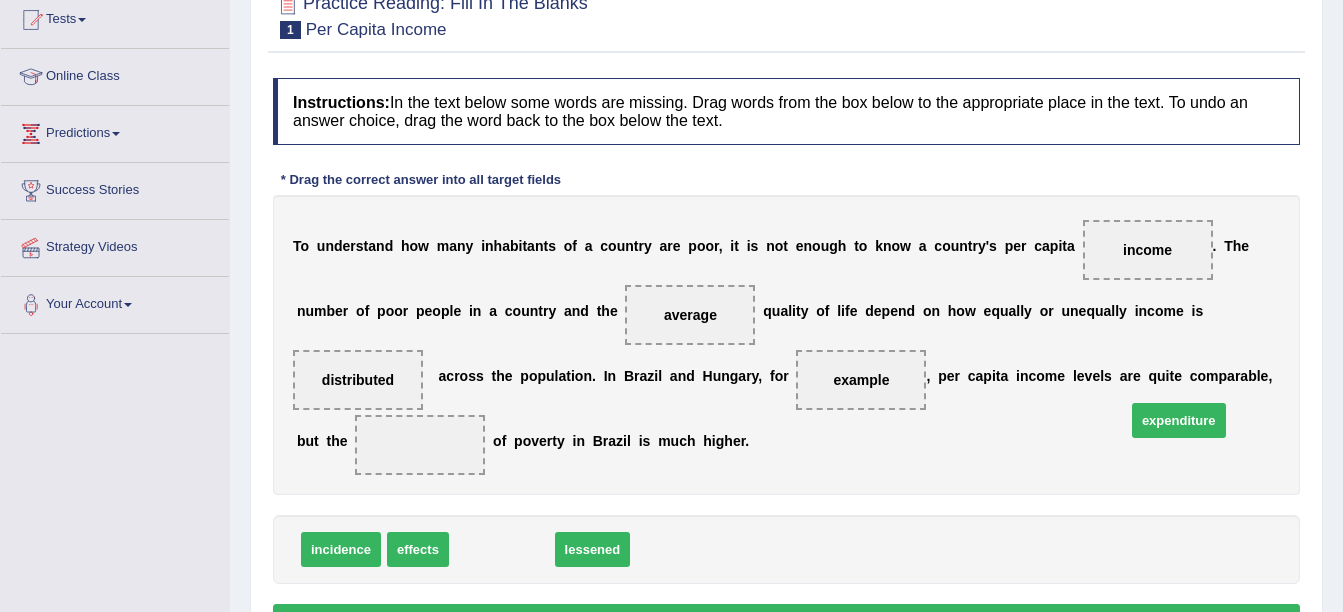 drag, startPoint x: 489, startPoint y: 515, endPoint x: 1166, endPoint y: 386, distance: 689.18066 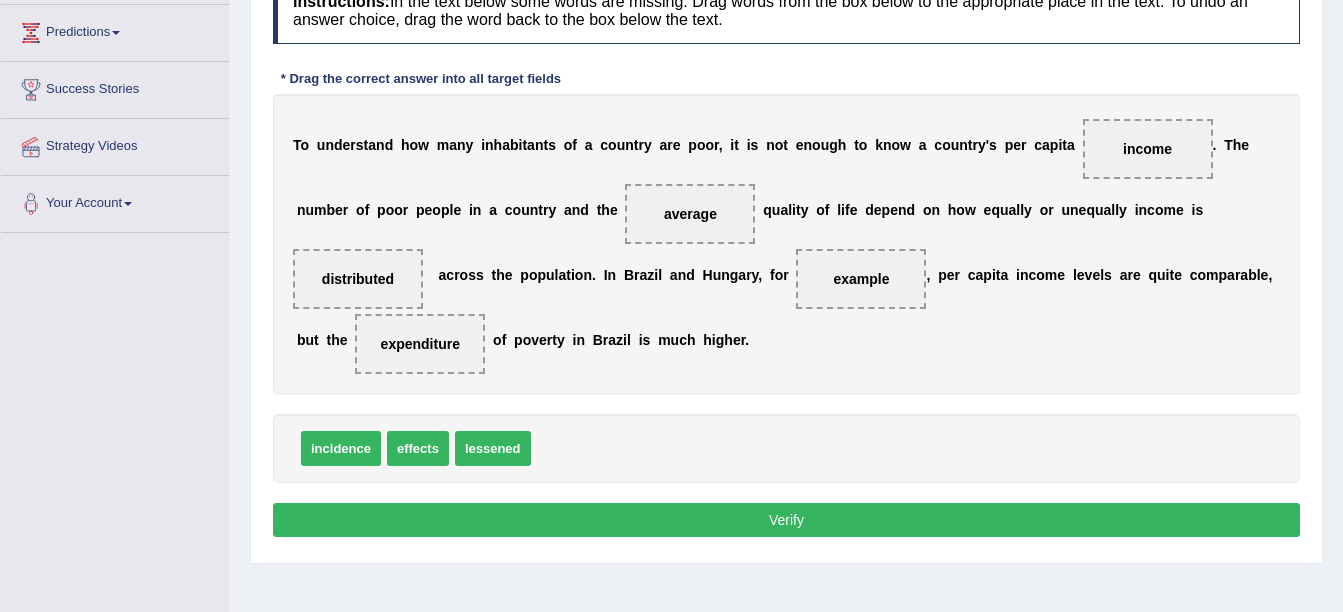 scroll, scrollTop: 323, scrollLeft: 0, axis: vertical 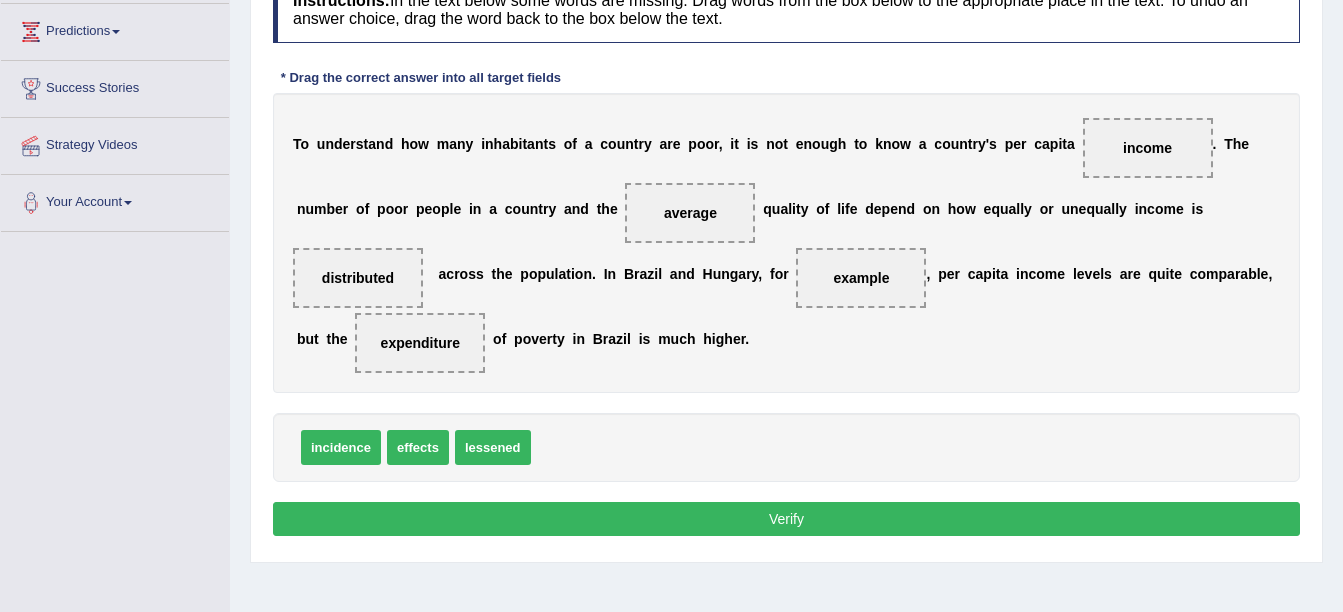 click on "Verify" at bounding box center [786, 519] 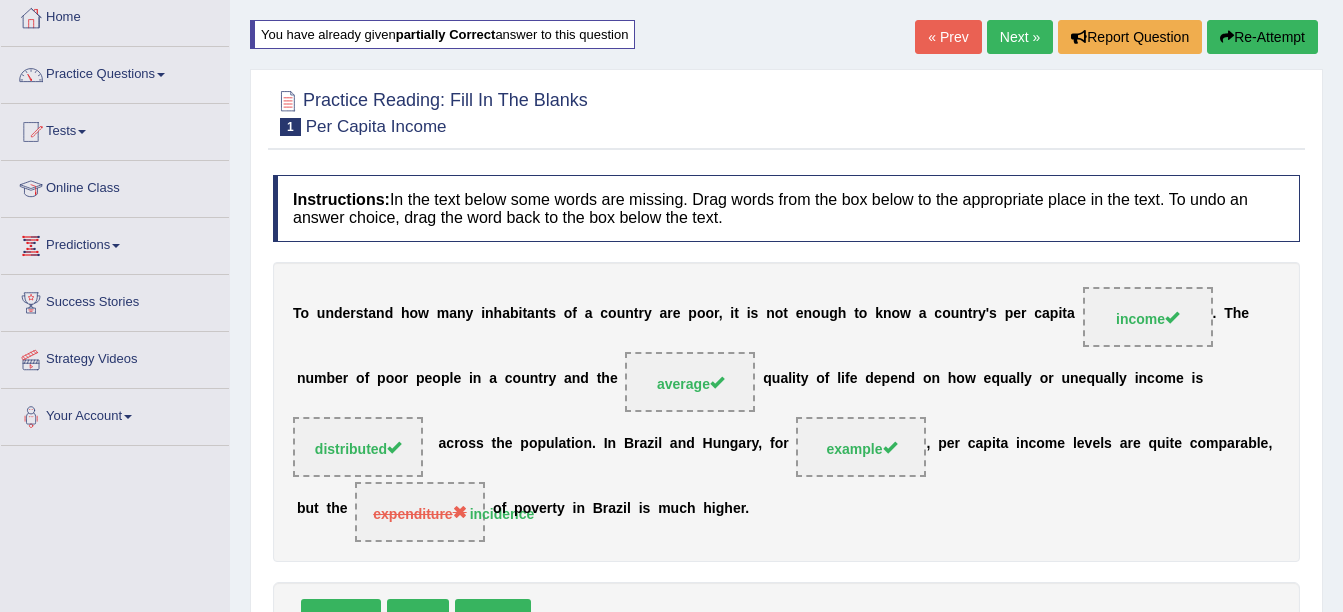 scroll, scrollTop: 108, scrollLeft: 0, axis: vertical 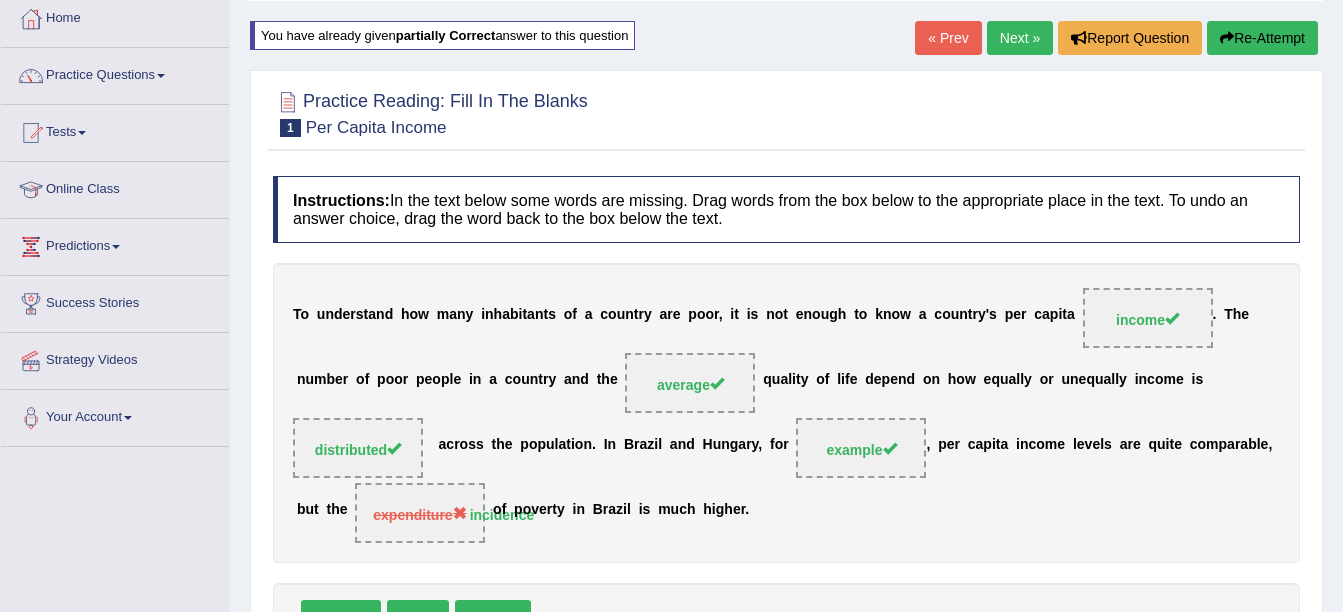click on "Next »" at bounding box center [1020, 38] 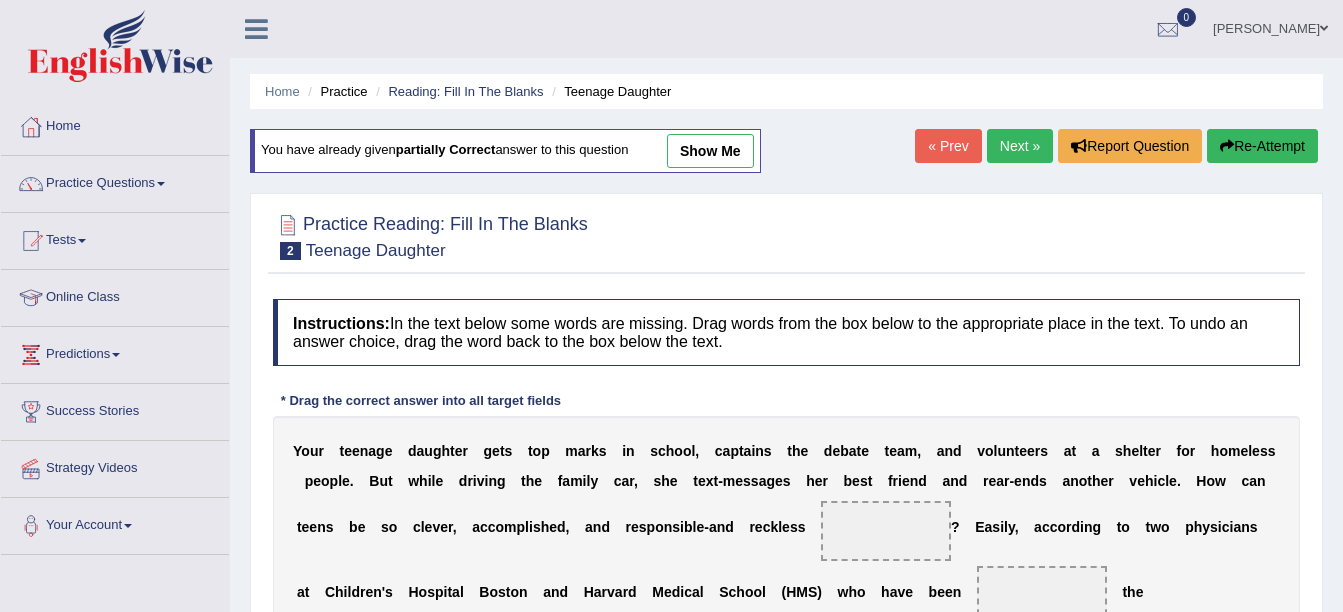 scroll, scrollTop: 102, scrollLeft: 0, axis: vertical 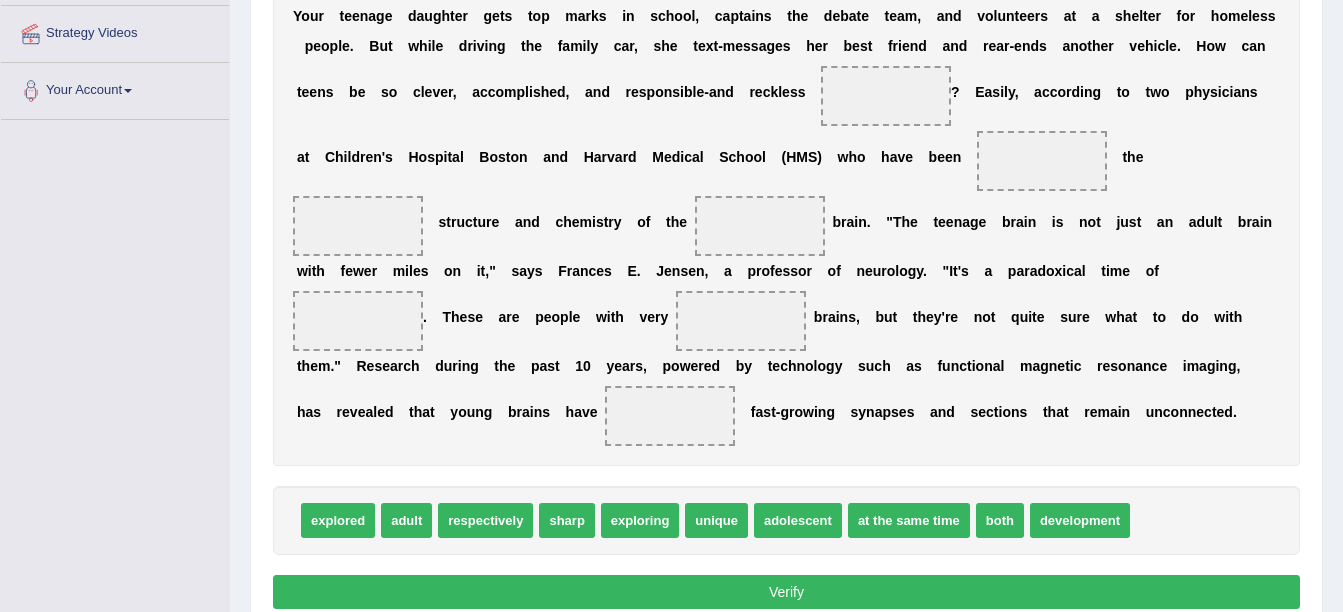 click on "at the same time" at bounding box center (909, 520) 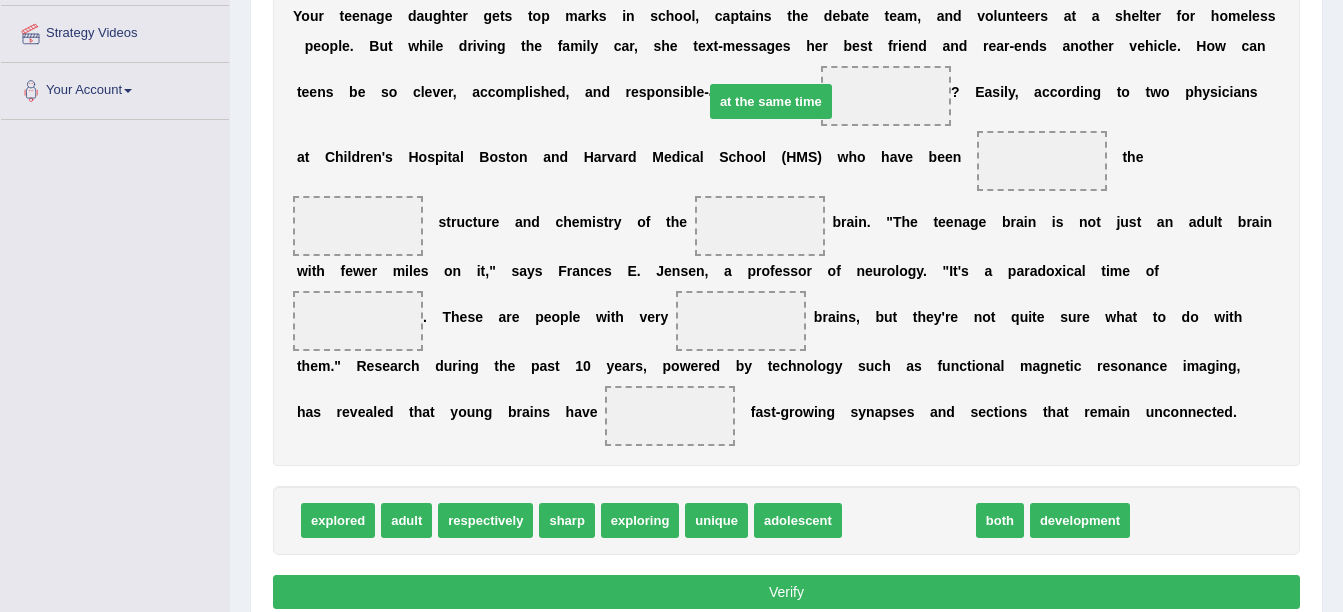 drag, startPoint x: 900, startPoint y: 526, endPoint x: 762, endPoint y: 107, distance: 441.14056 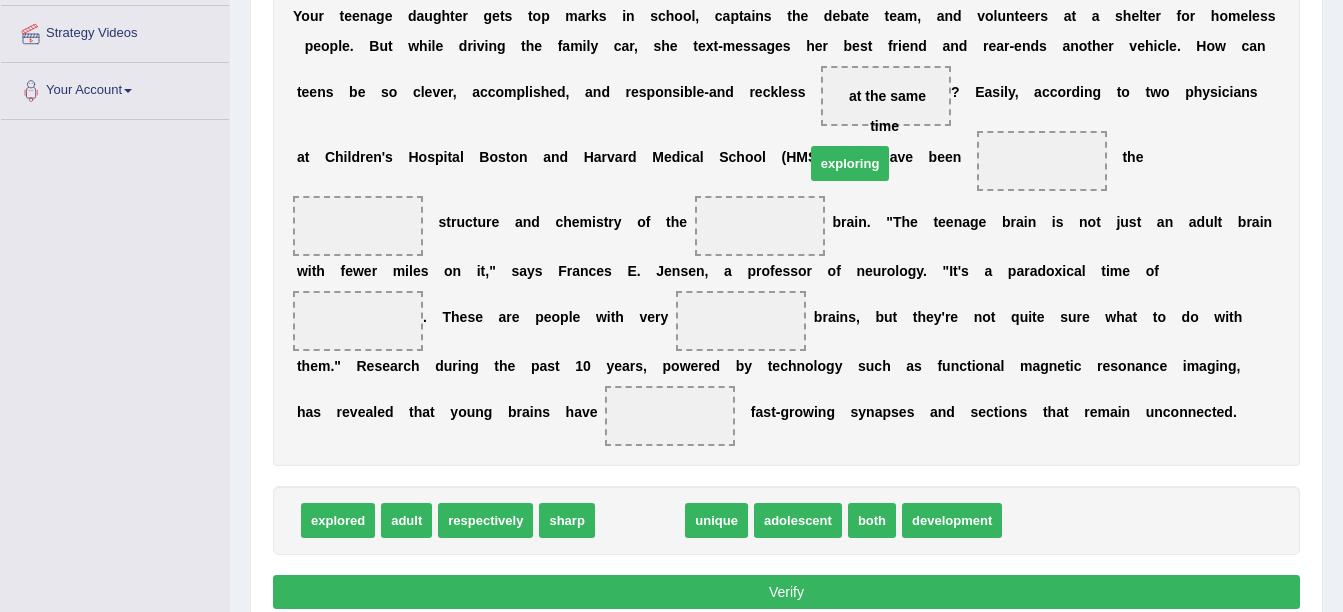 drag, startPoint x: 648, startPoint y: 527, endPoint x: 858, endPoint y: 169, distance: 415.047 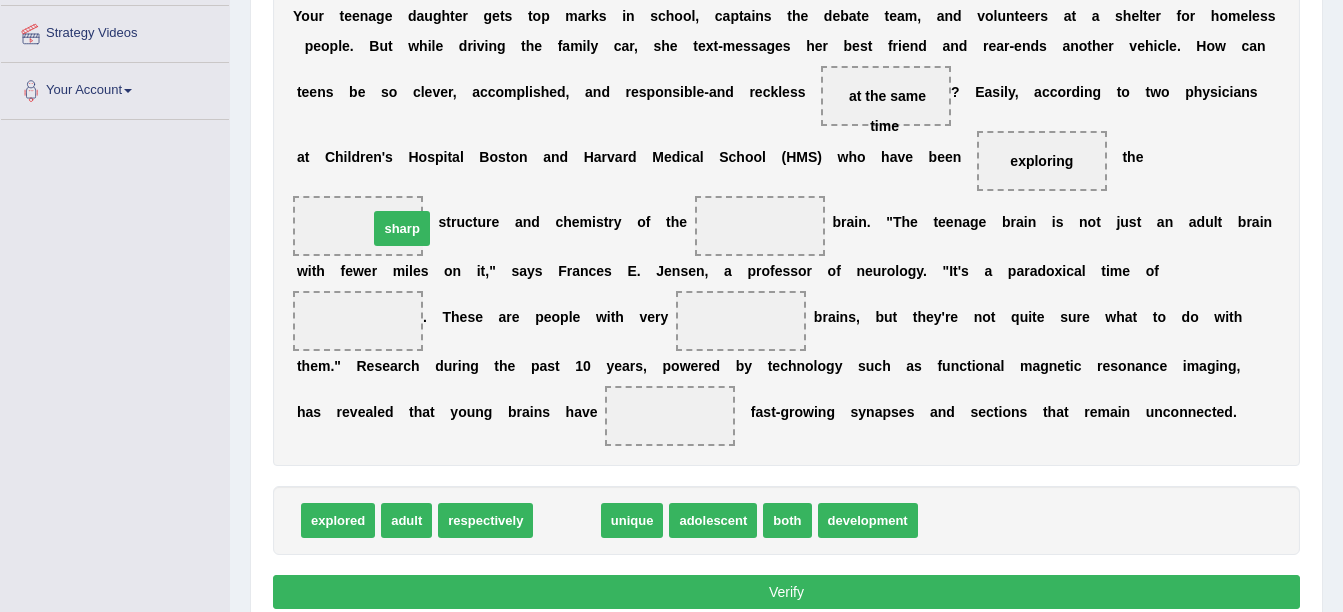 drag, startPoint x: 553, startPoint y: 519, endPoint x: 388, endPoint y: 227, distance: 335.3938 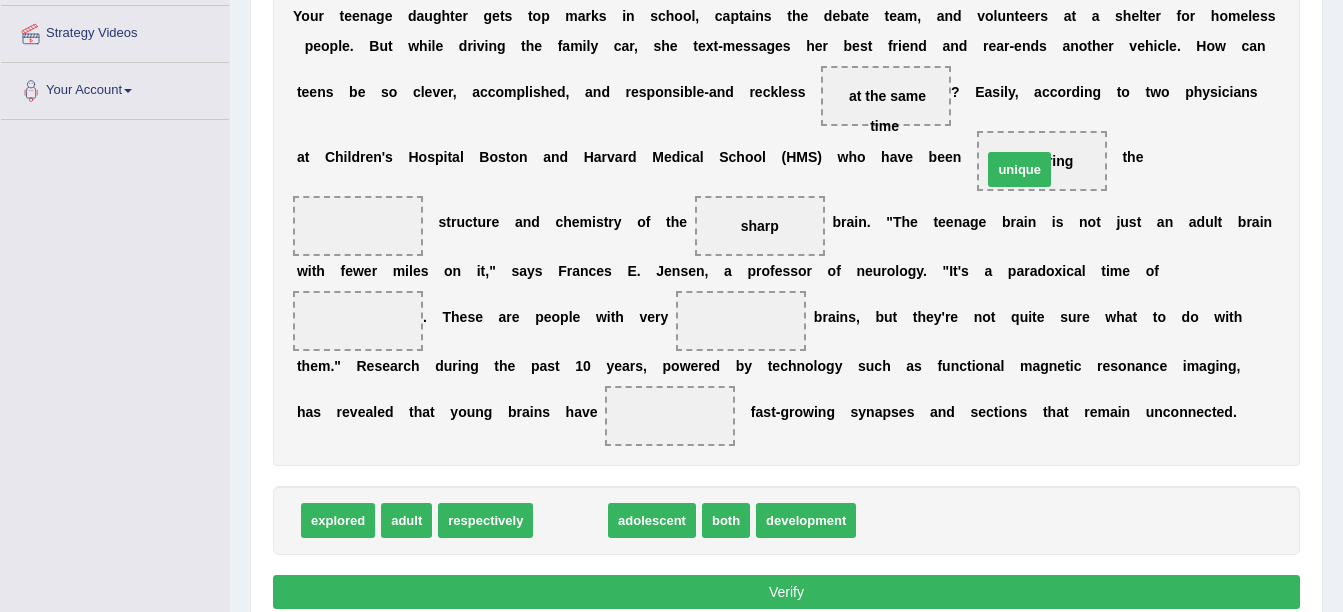 drag, startPoint x: 578, startPoint y: 524, endPoint x: 1027, endPoint y: 173, distance: 569.914 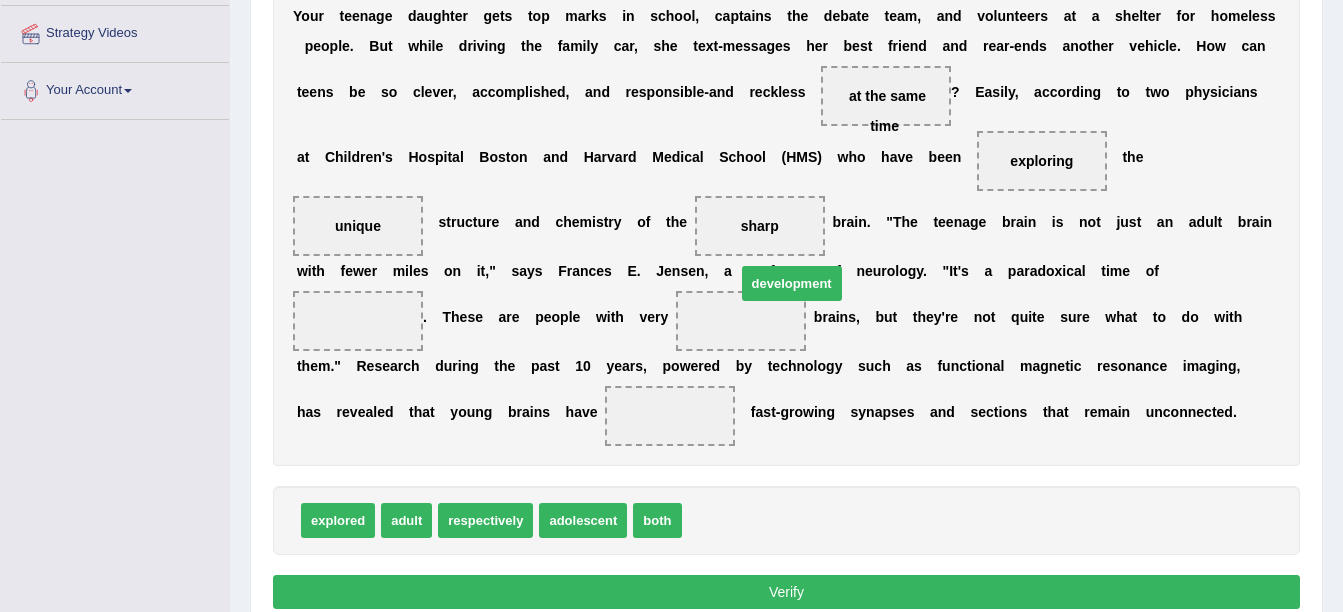 drag, startPoint x: 743, startPoint y: 523, endPoint x: 797, endPoint y: 286, distance: 243.07407 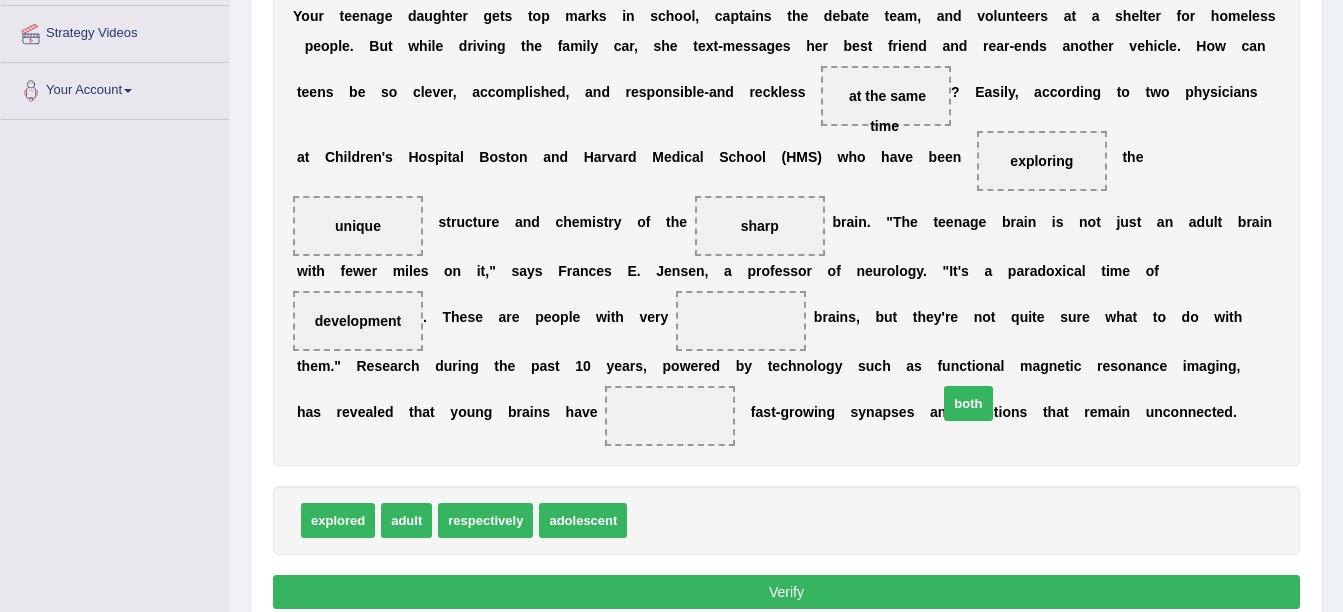 drag, startPoint x: 651, startPoint y: 520, endPoint x: 962, endPoint y: 403, distance: 332.28 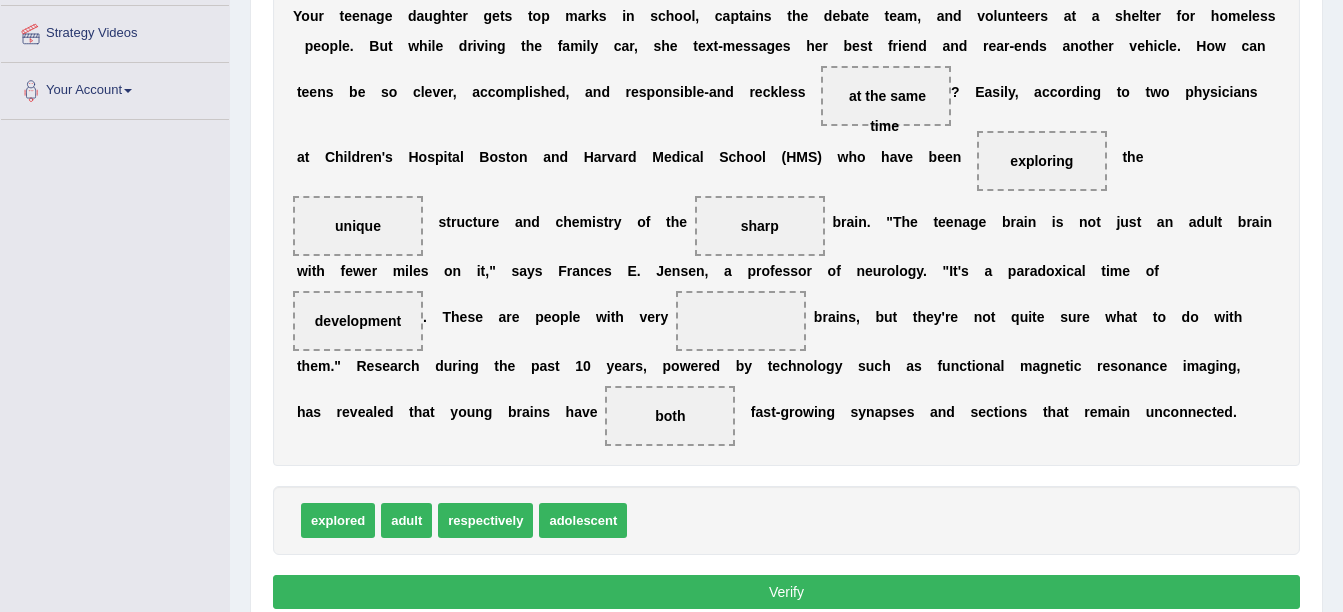 drag, startPoint x: 417, startPoint y: 240, endPoint x: 1146, endPoint y: 317, distance: 733.05524 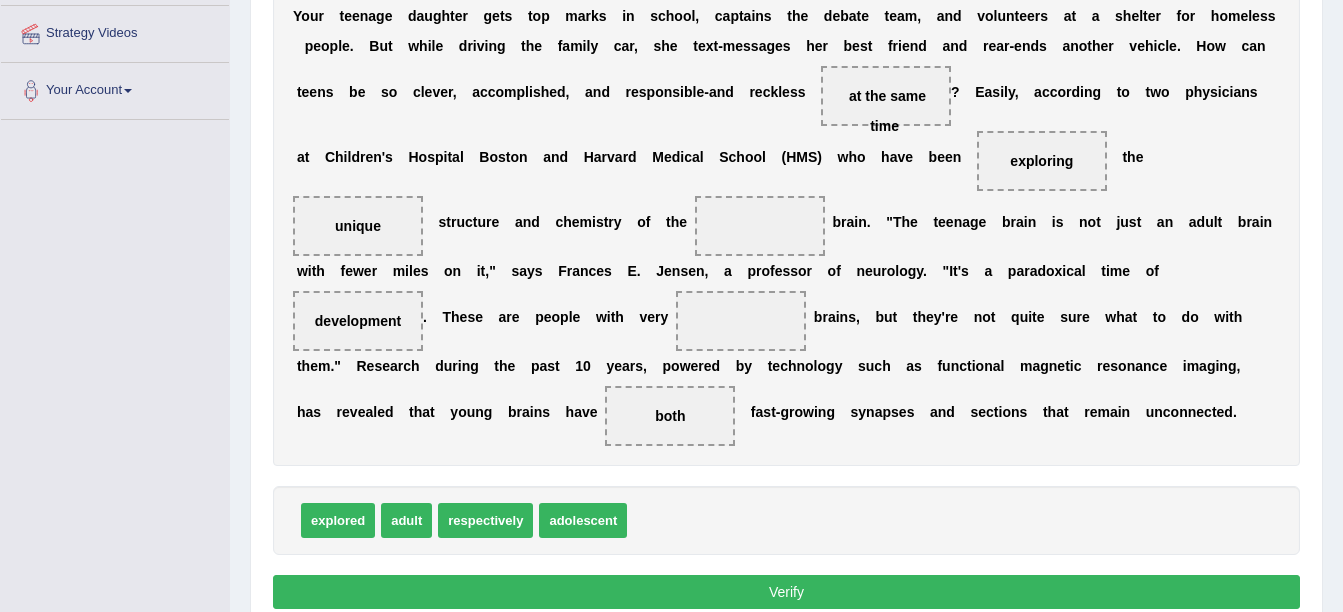 drag, startPoint x: 405, startPoint y: 227, endPoint x: 1155, endPoint y: 295, distance: 753.07635 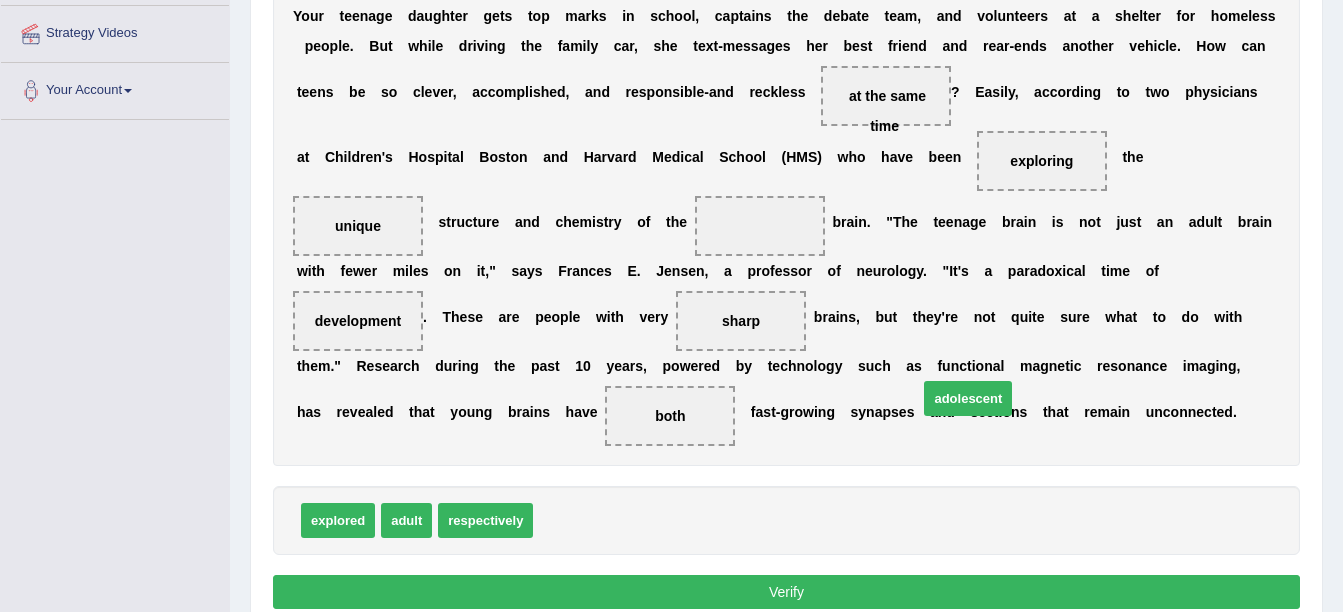 drag, startPoint x: 584, startPoint y: 524, endPoint x: 969, endPoint y: 402, distance: 403.86755 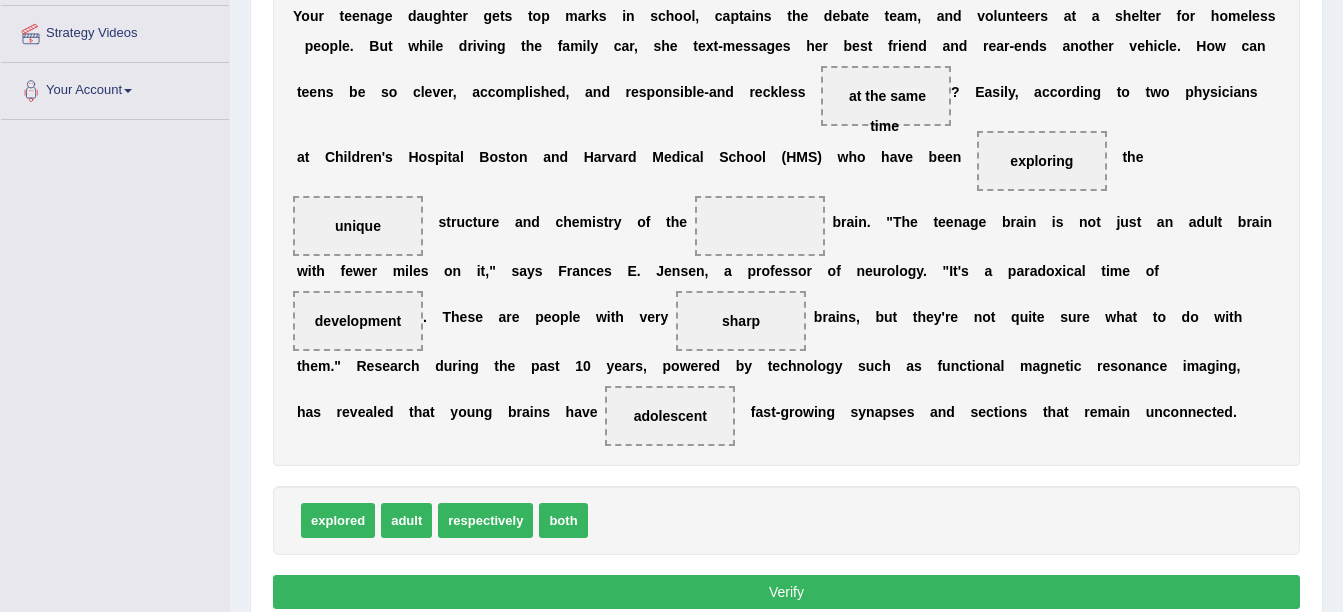 drag, startPoint x: 957, startPoint y: 398, endPoint x: 397, endPoint y: 219, distance: 587.9124 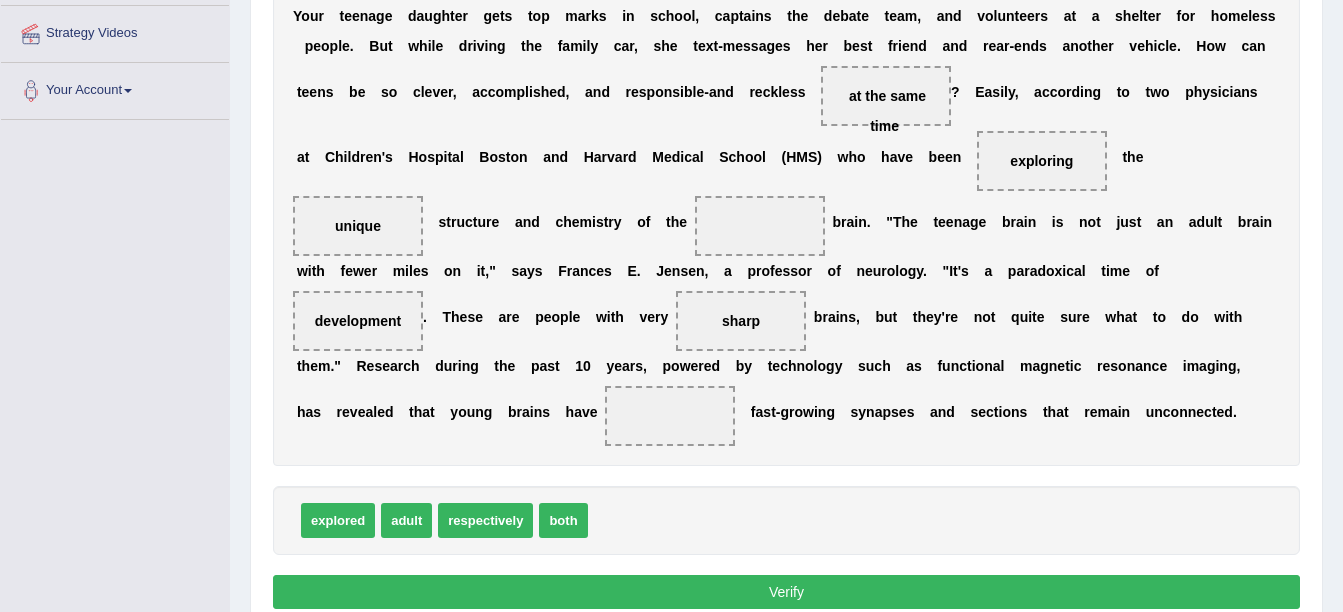 drag, startPoint x: 944, startPoint y: 388, endPoint x: 387, endPoint y: 237, distance: 577.10486 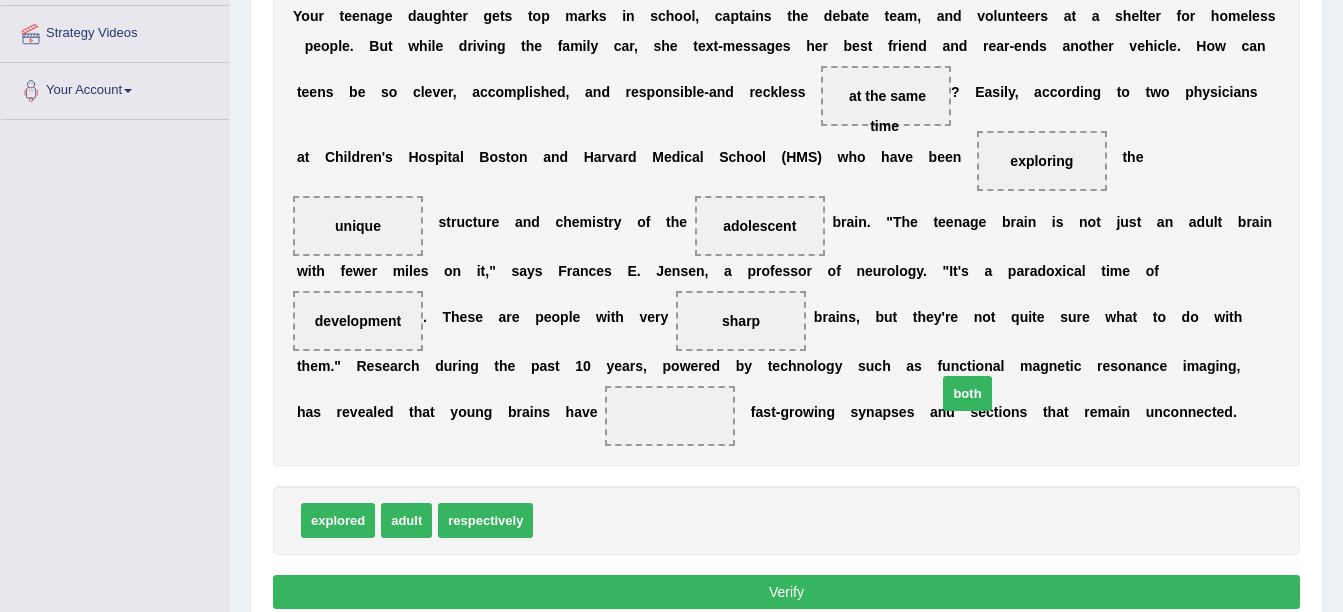 drag, startPoint x: 555, startPoint y: 523, endPoint x: 959, endPoint y: 396, distance: 423.49146 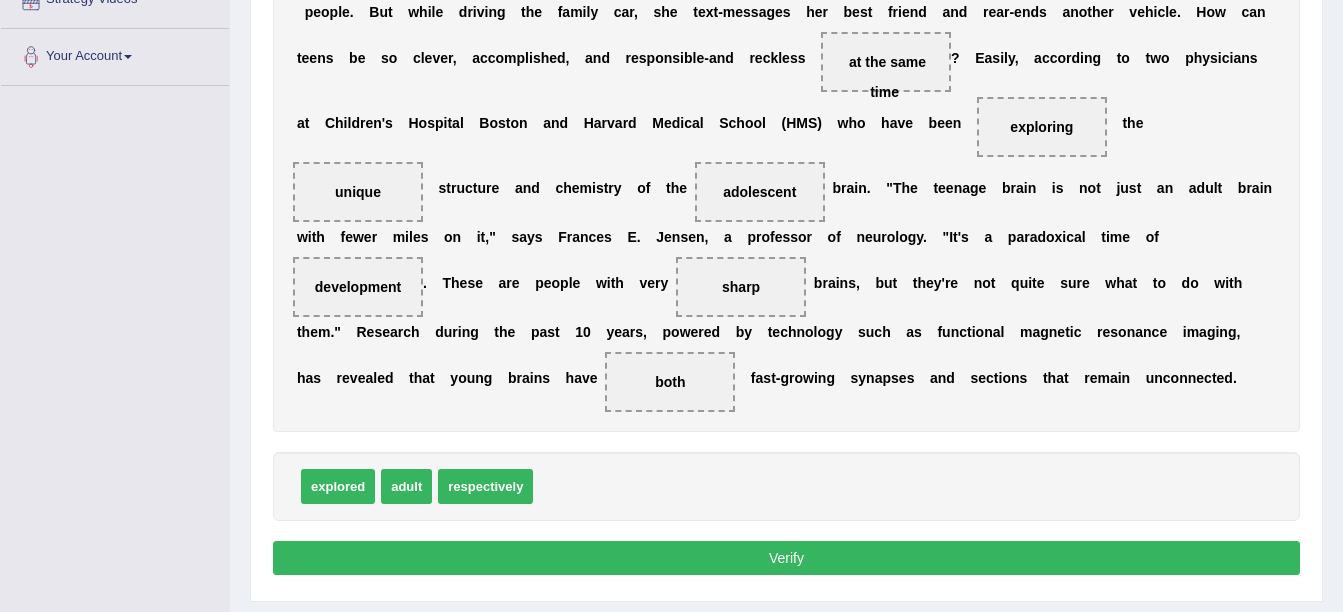 scroll, scrollTop: 470, scrollLeft: 0, axis: vertical 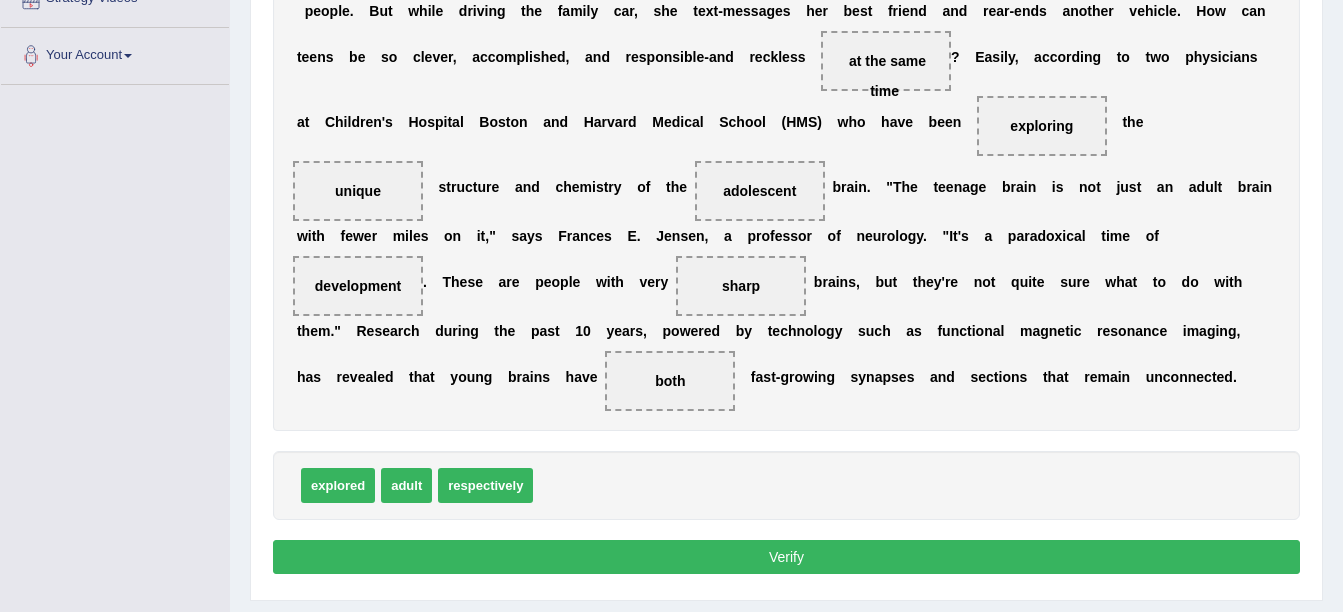 click on "Verify" at bounding box center (786, 557) 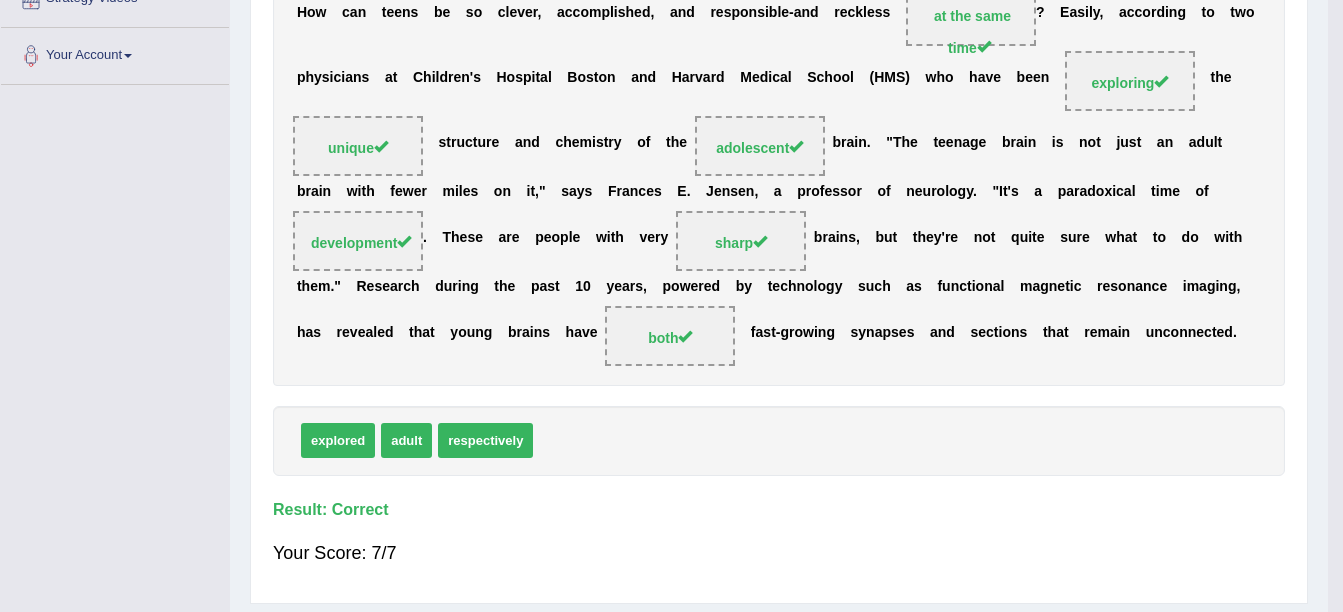 scroll, scrollTop: 446, scrollLeft: 0, axis: vertical 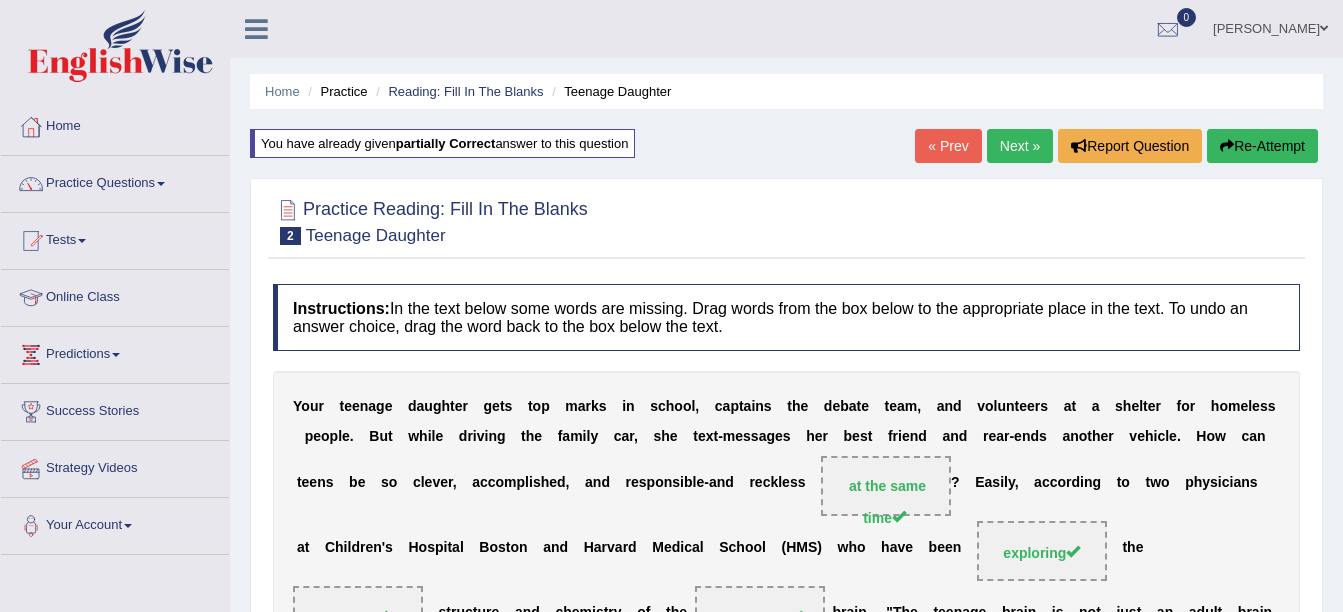 click on "Next »" at bounding box center [1020, 146] 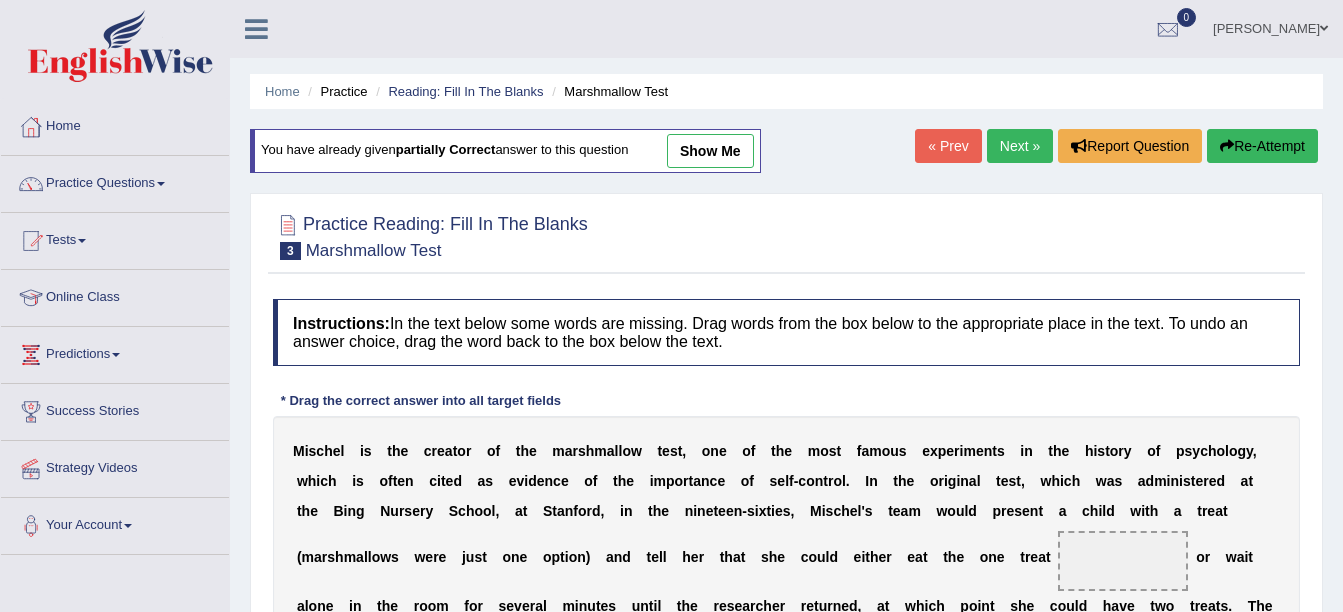 scroll, scrollTop: 0, scrollLeft: 0, axis: both 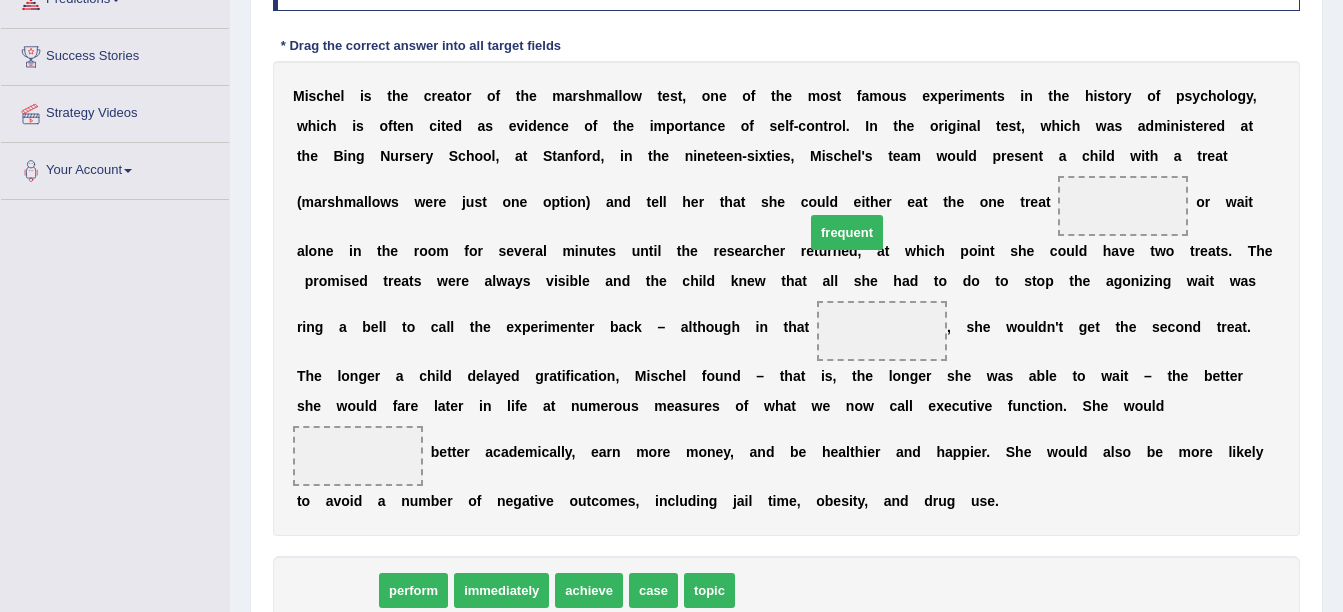 drag, startPoint x: 354, startPoint y: 555, endPoint x: 864, endPoint y: 197, distance: 623.10834 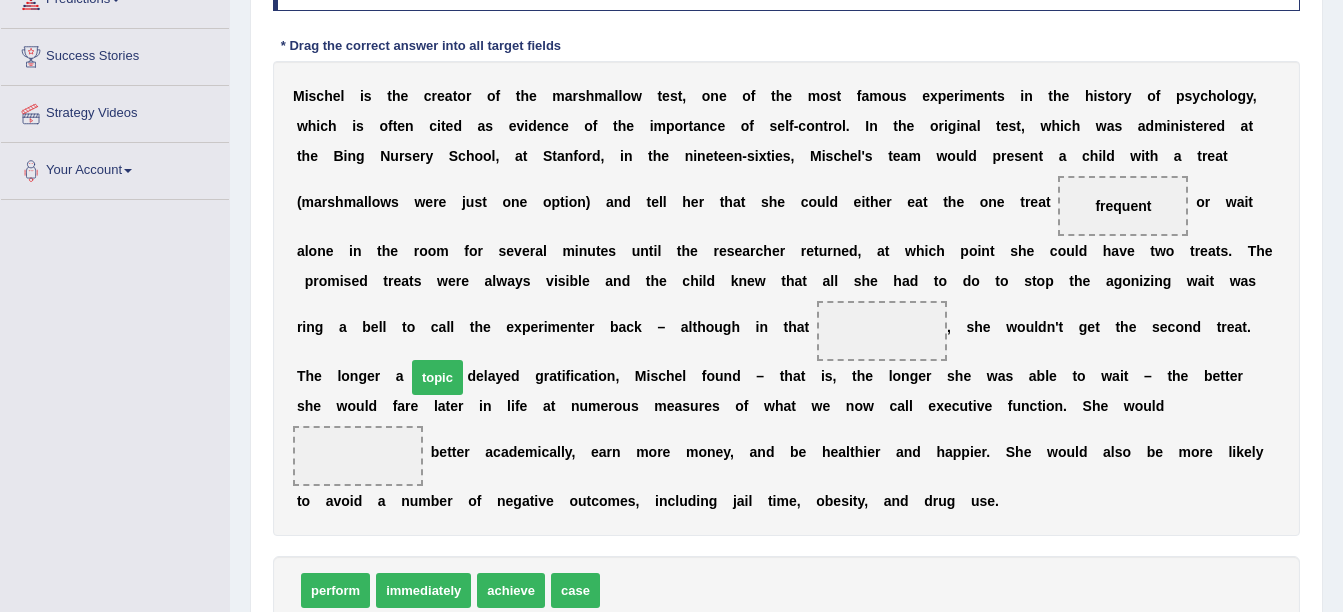 drag, startPoint x: 633, startPoint y: 559, endPoint x: 439, endPoint y: 346, distance: 288.1059 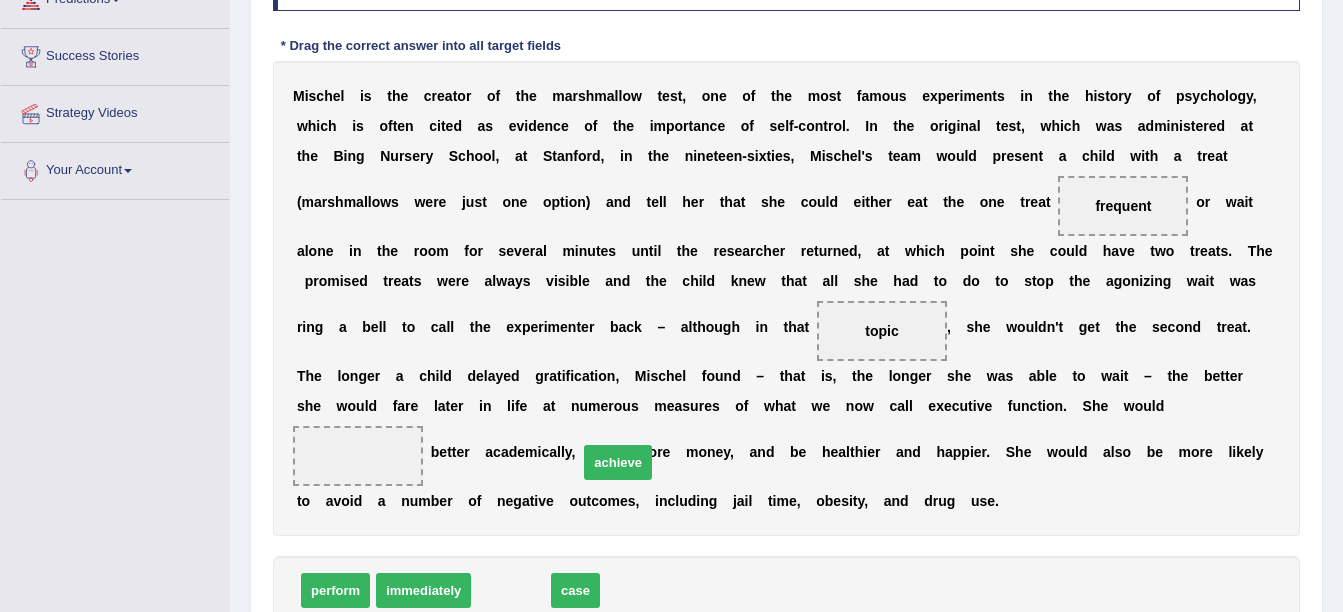 drag, startPoint x: 509, startPoint y: 556, endPoint x: 614, endPoint y: 432, distance: 162.48384 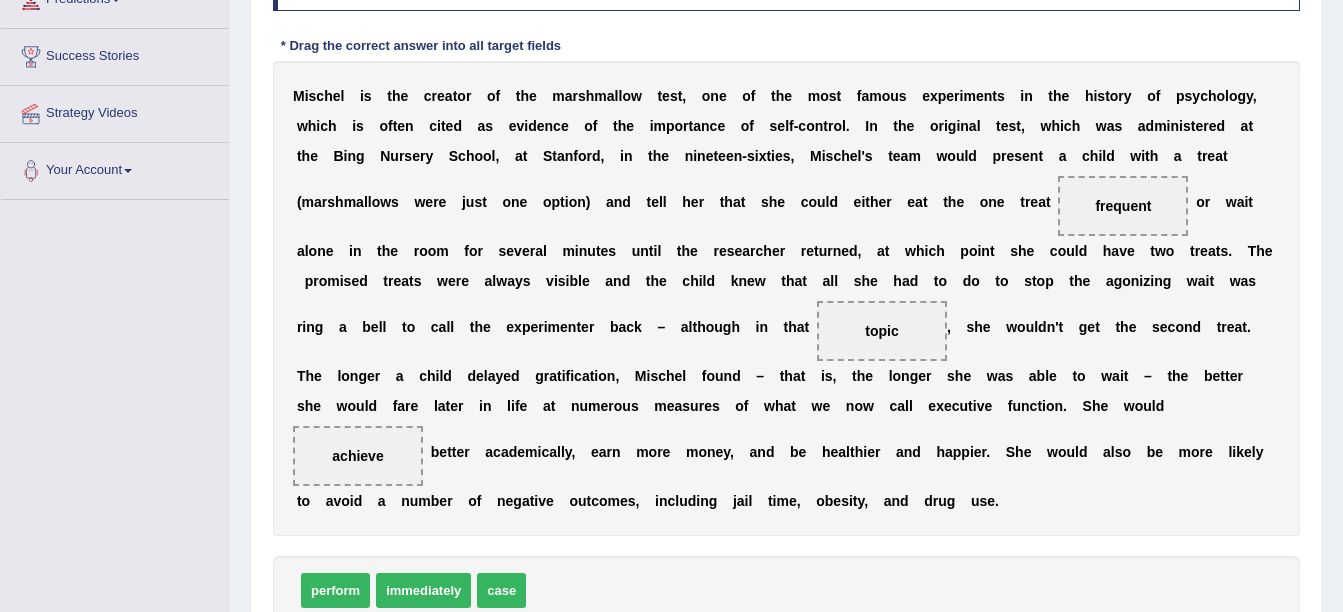 scroll, scrollTop: 484, scrollLeft: 0, axis: vertical 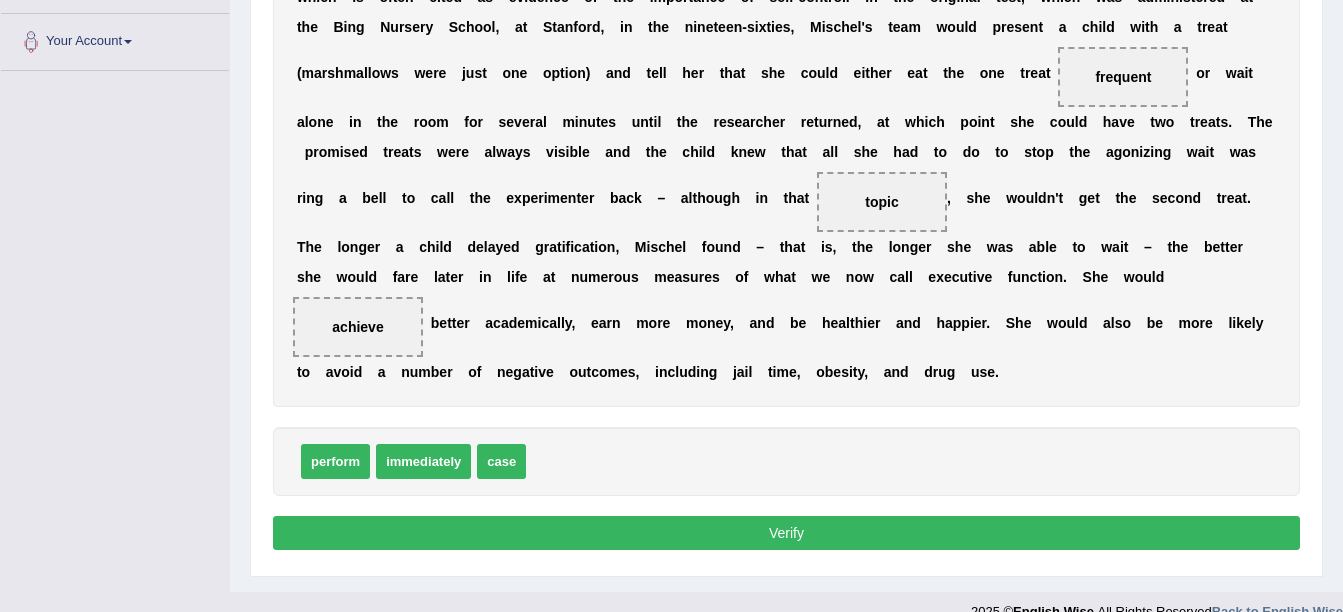 click on "Verify" at bounding box center [786, 533] 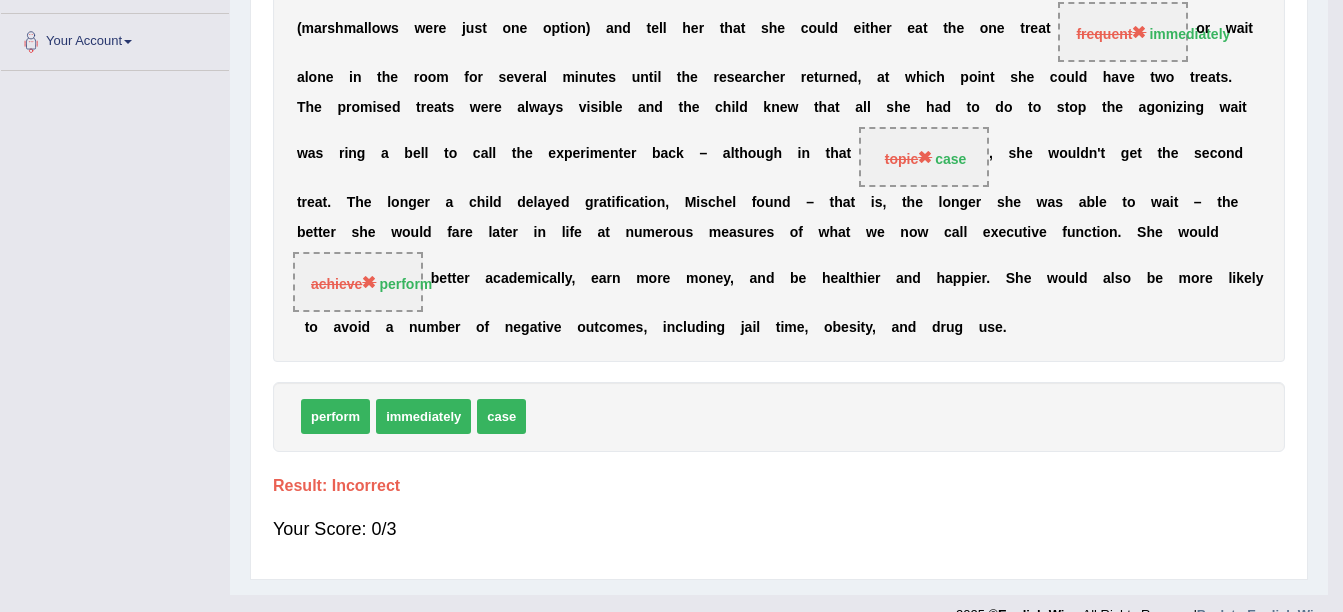 scroll, scrollTop: 438, scrollLeft: 0, axis: vertical 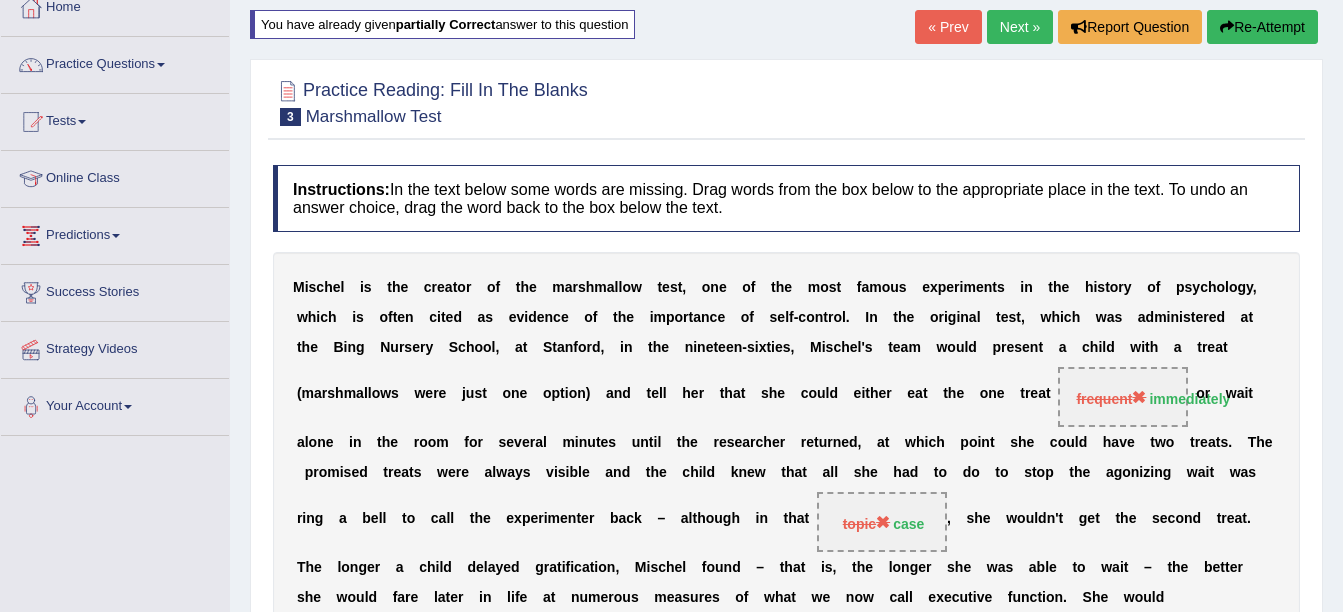 click on "Next »" at bounding box center [1020, 27] 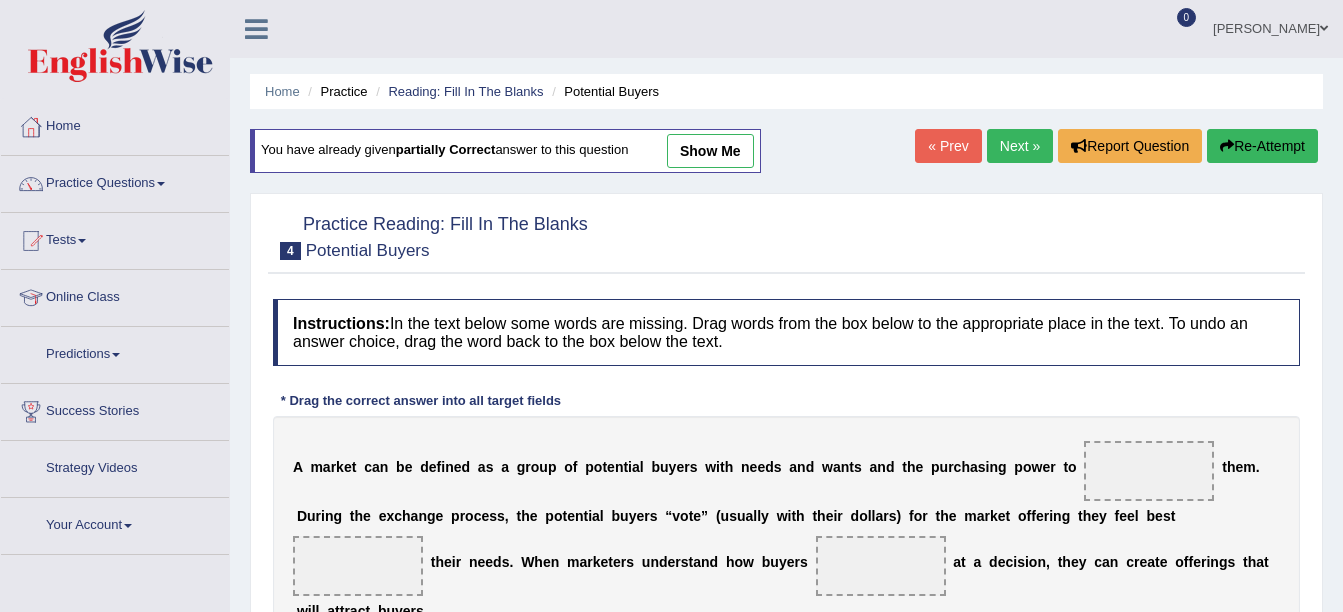 scroll, scrollTop: 0, scrollLeft: 0, axis: both 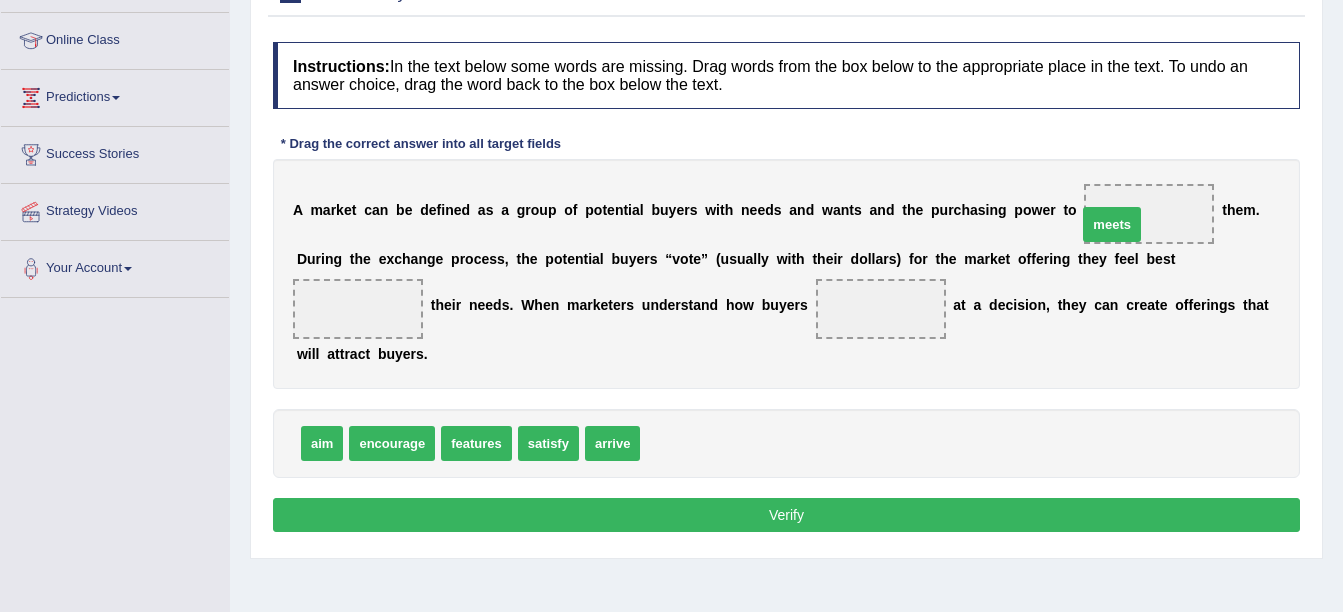 drag, startPoint x: 659, startPoint y: 454, endPoint x: 1096, endPoint y: 235, distance: 488.80466 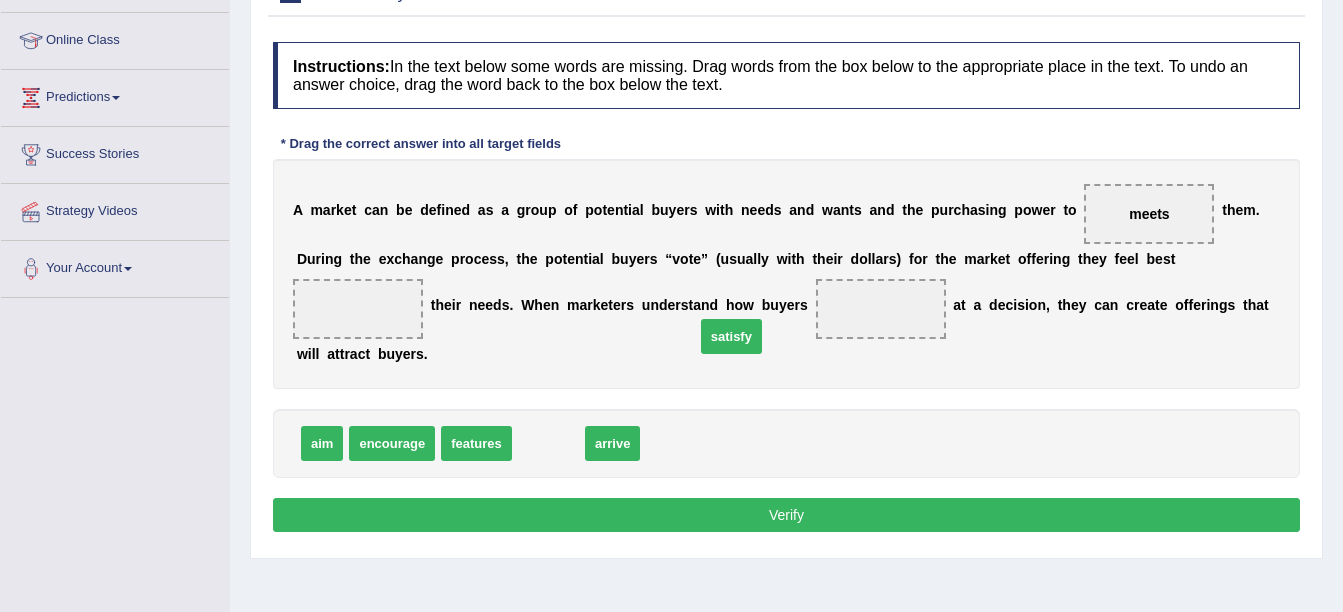 drag, startPoint x: 539, startPoint y: 445, endPoint x: 722, endPoint y: 338, distance: 211.98586 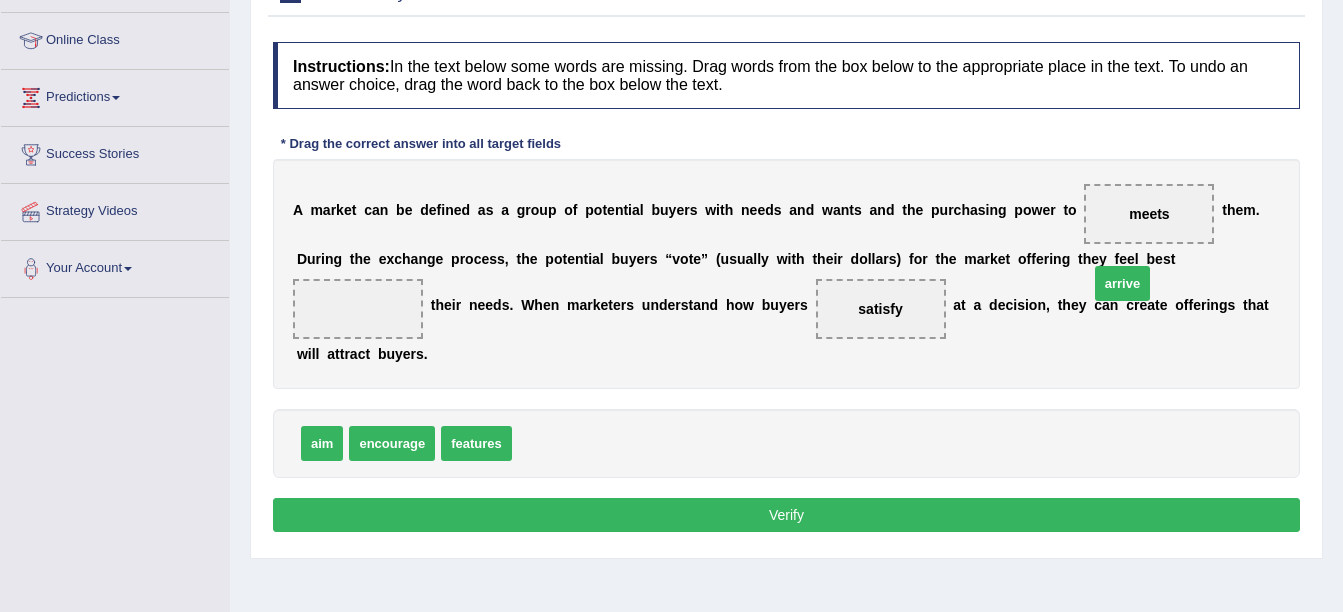drag, startPoint x: 541, startPoint y: 445, endPoint x: 1118, endPoint y: 285, distance: 598.7729 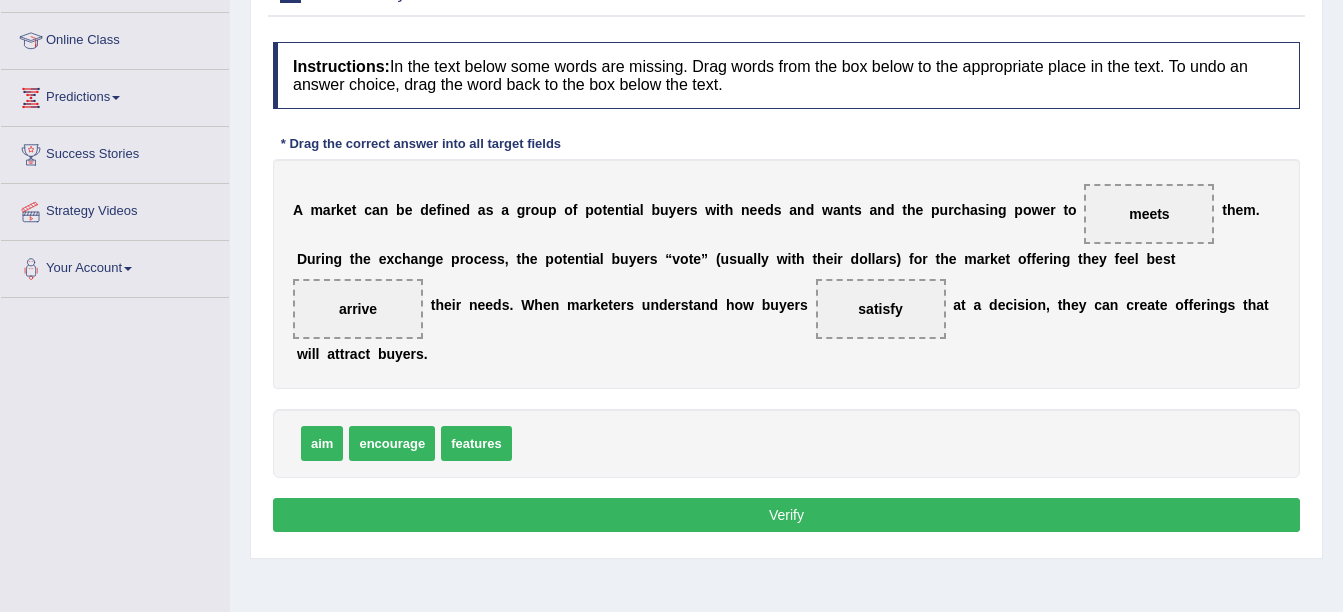 click on "Verify" at bounding box center (786, 515) 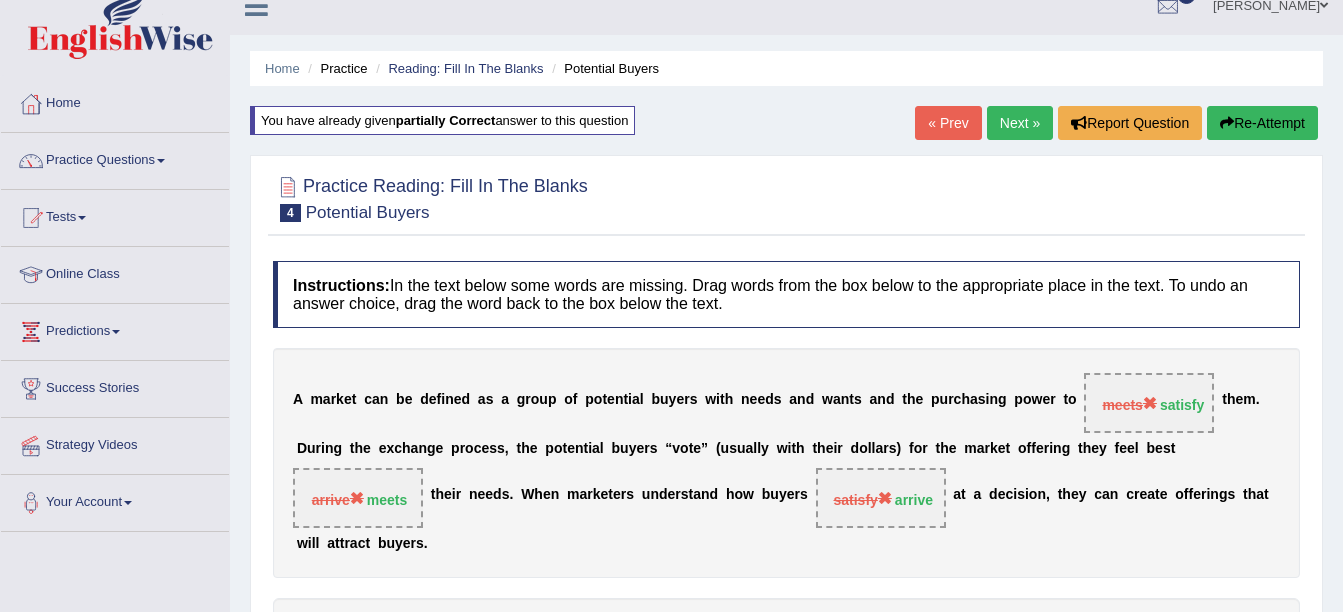 scroll, scrollTop: 0, scrollLeft: 0, axis: both 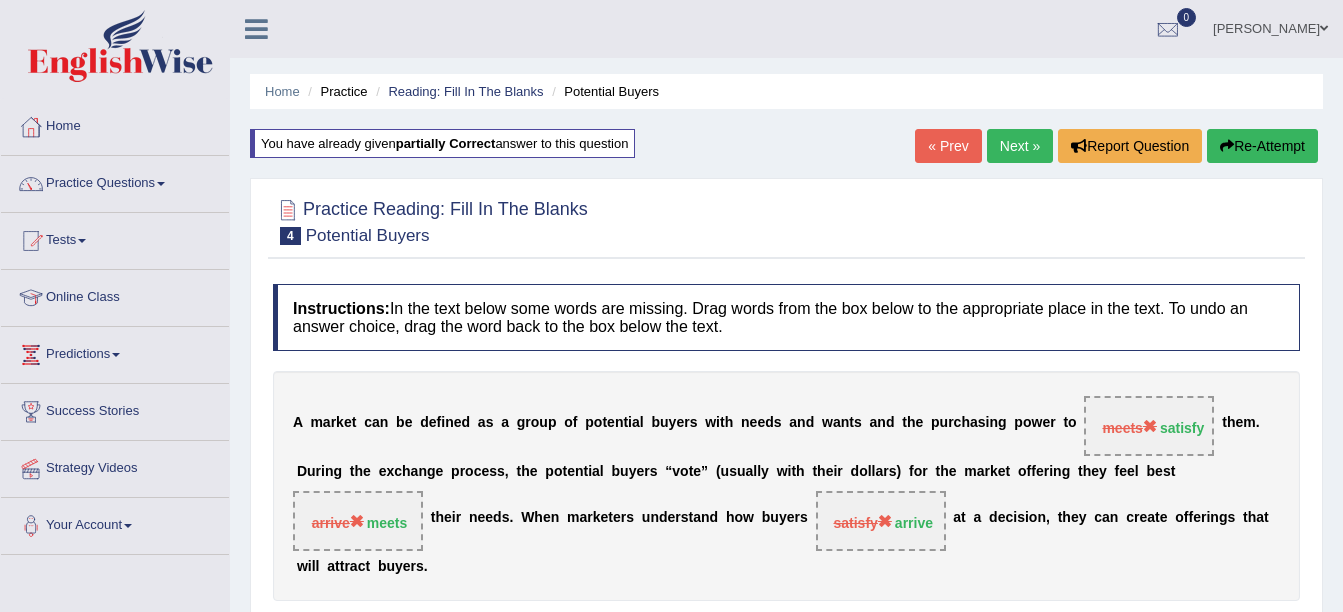 click on "Next »" at bounding box center (1020, 146) 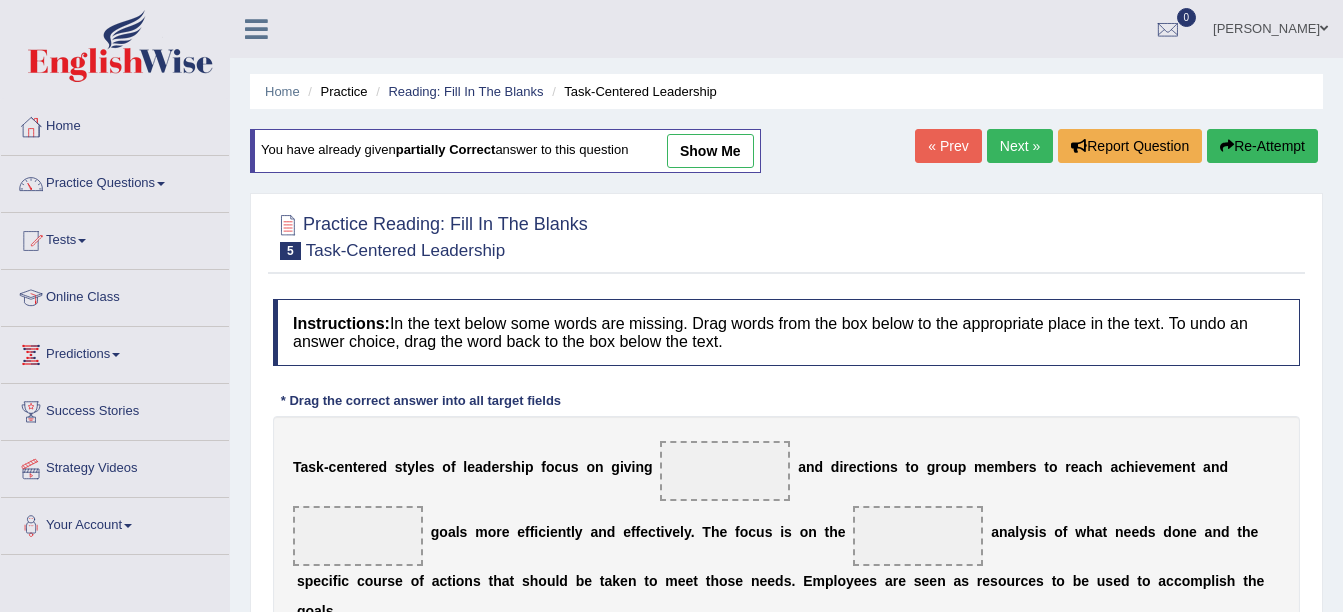 scroll, scrollTop: 0, scrollLeft: 0, axis: both 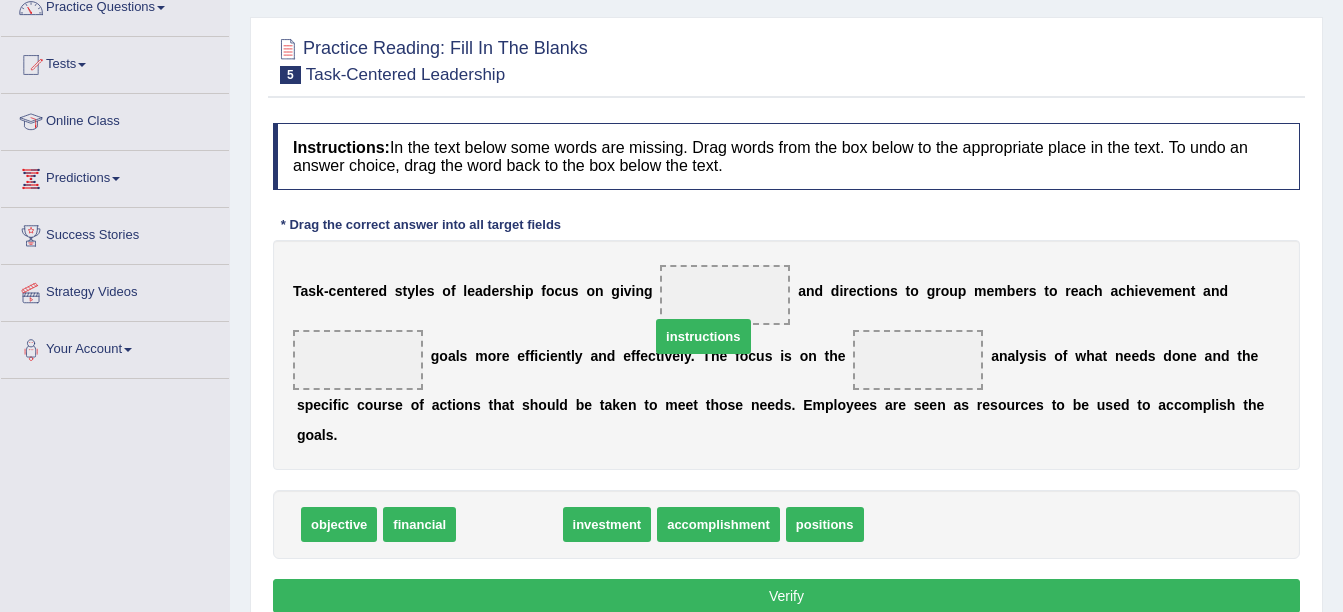 drag, startPoint x: 509, startPoint y: 498, endPoint x: 704, endPoint y: 309, distance: 271.56213 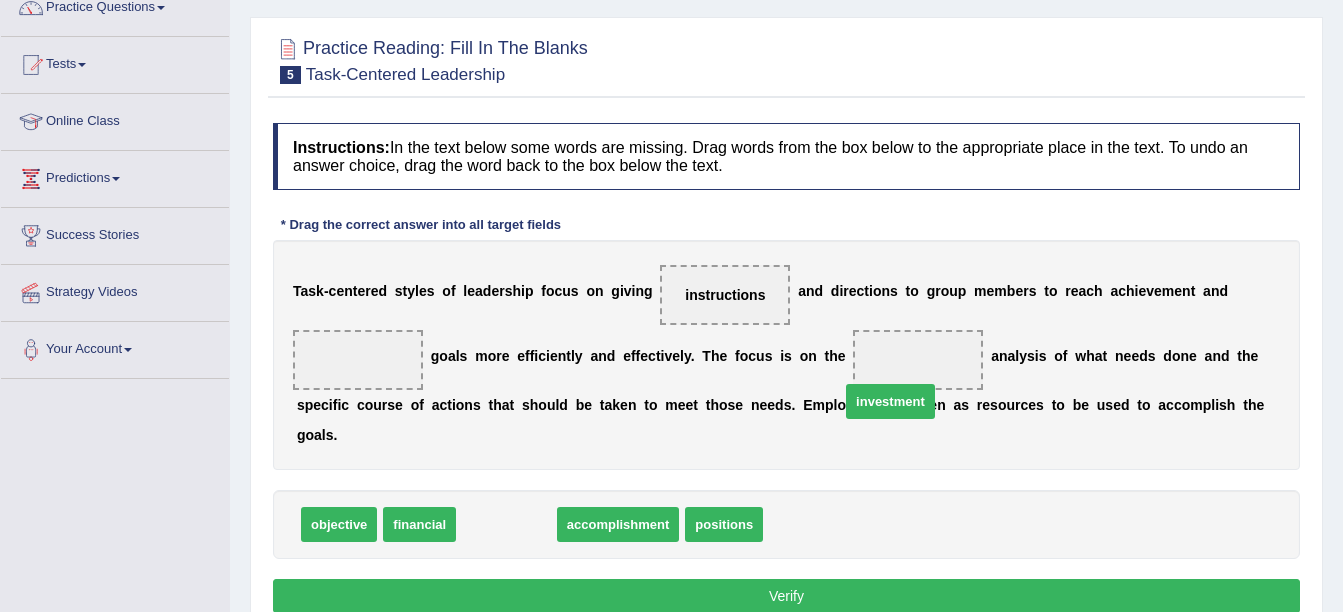 drag, startPoint x: 519, startPoint y: 494, endPoint x: 904, endPoint y: 371, distance: 404.17075 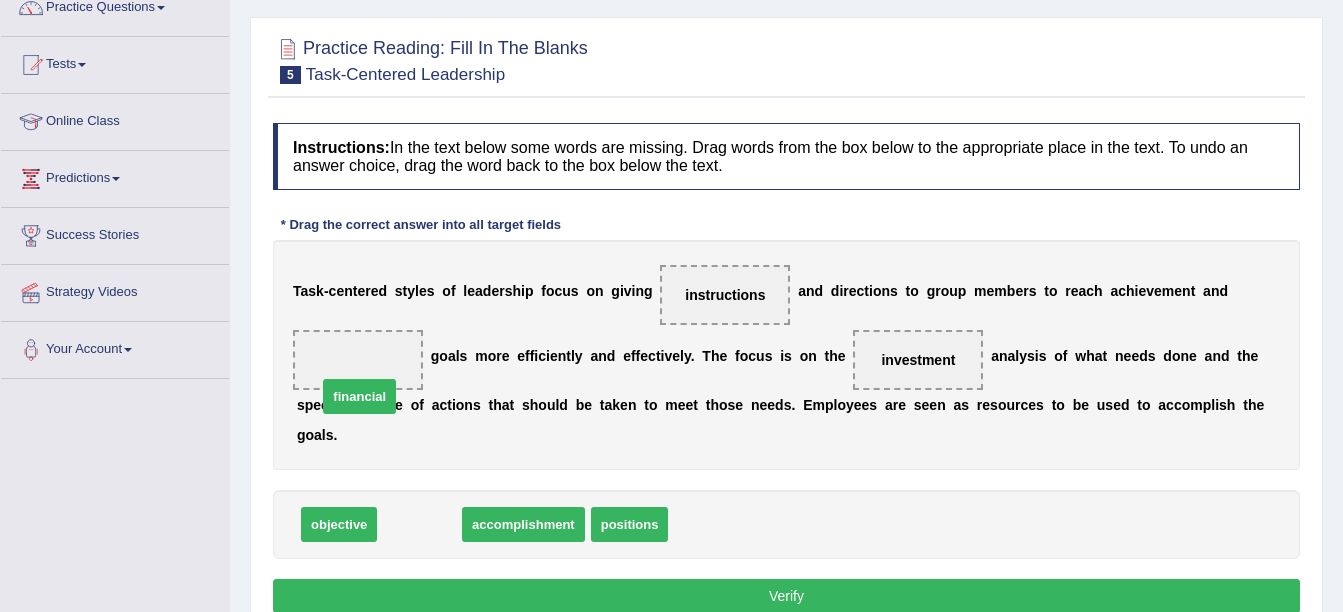 drag, startPoint x: 417, startPoint y: 490, endPoint x: 357, endPoint y: 362, distance: 141.36478 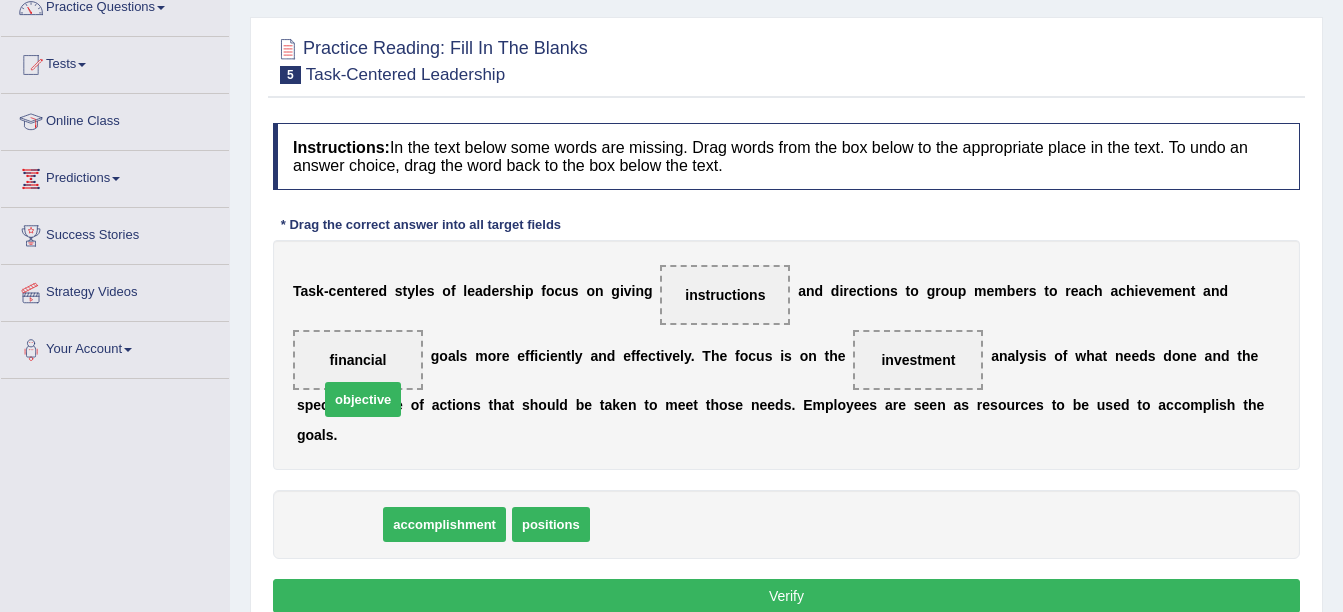 drag, startPoint x: 338, startPoint y: 494, endPoint x: 362, endPoint y: 369, distance: 127.28315 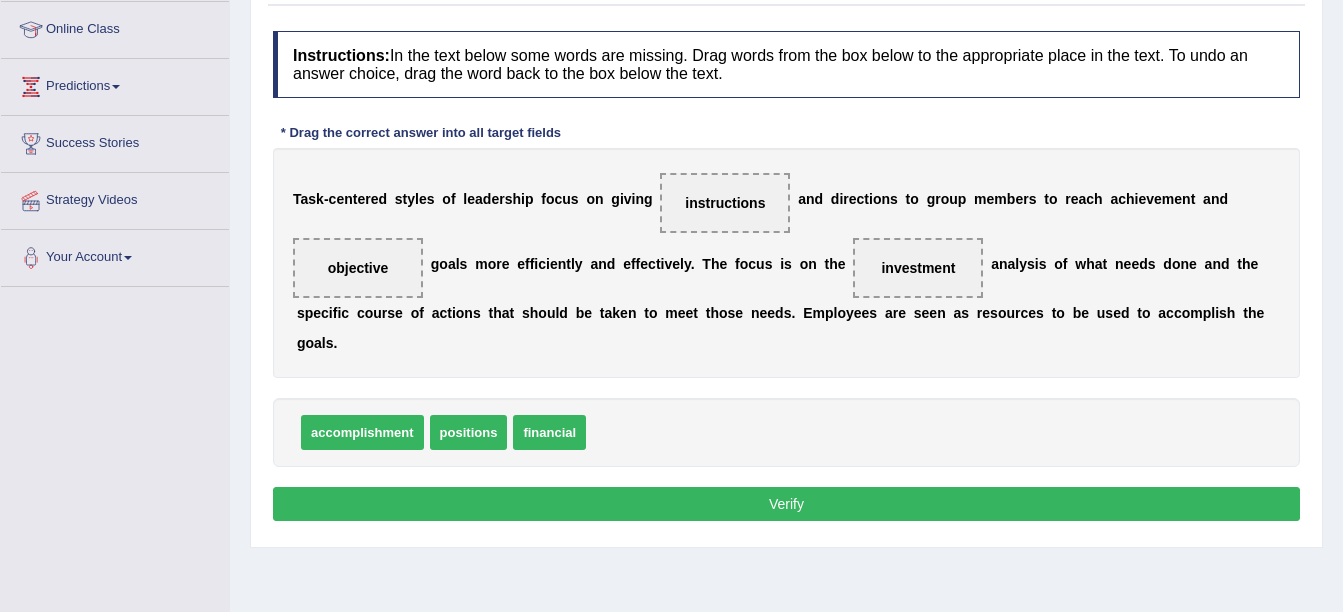scroll, scrollTop: 269, scrollLeft: 0, axis: vertical 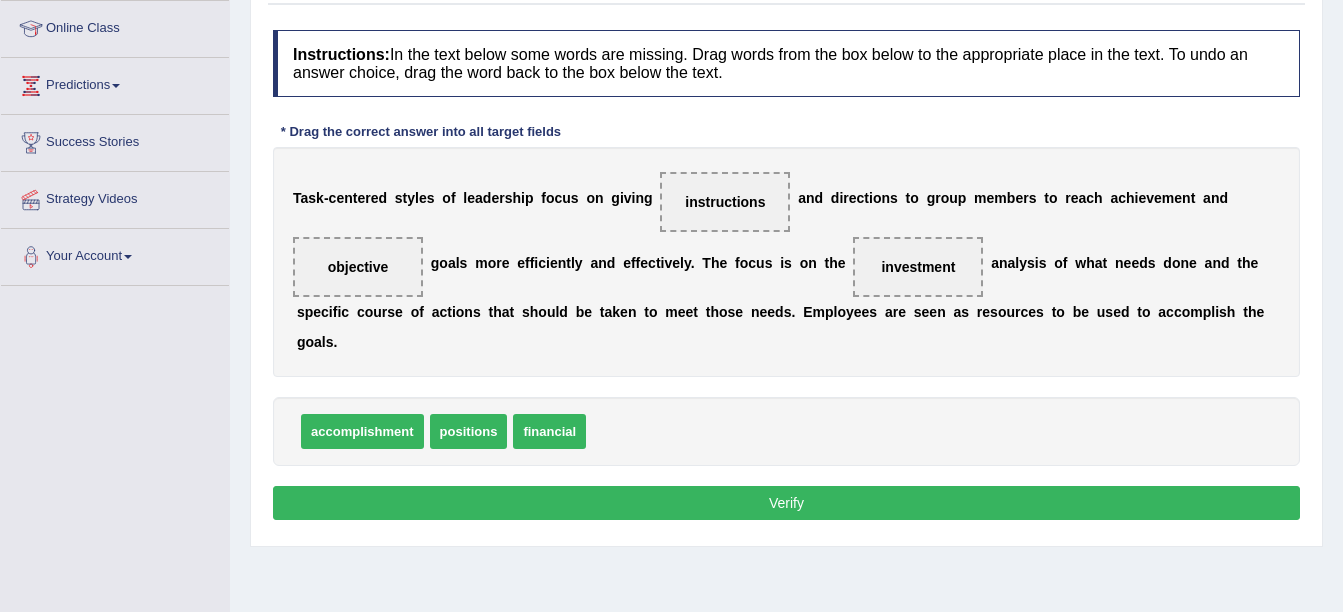 click on "Verify" at bounding box center (786, 503) 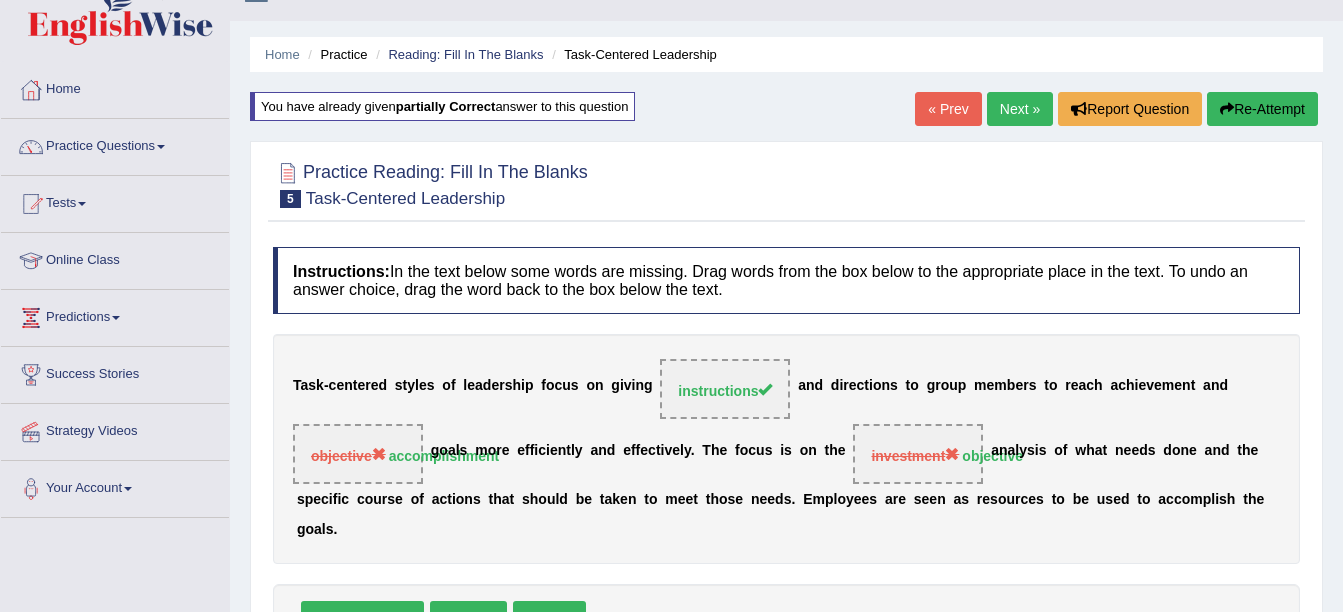 scroll, scrollTop: 0, scrollLeft: 0, axis: both 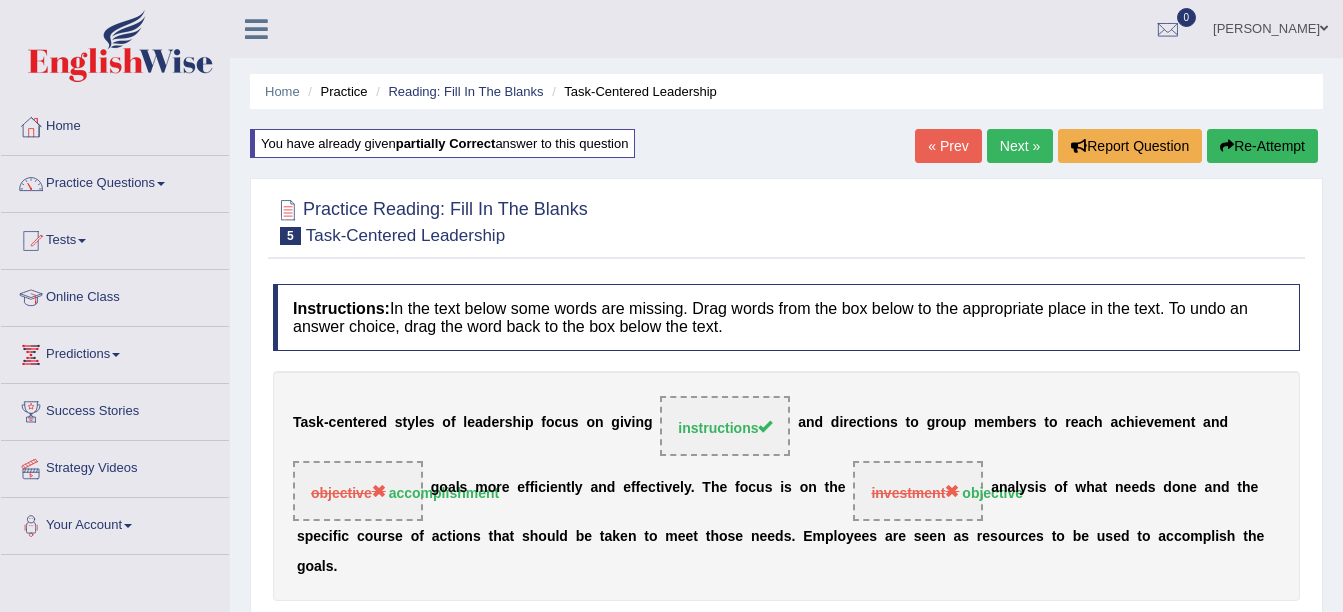 click on "Next »" at bounding box center (1020, 146) 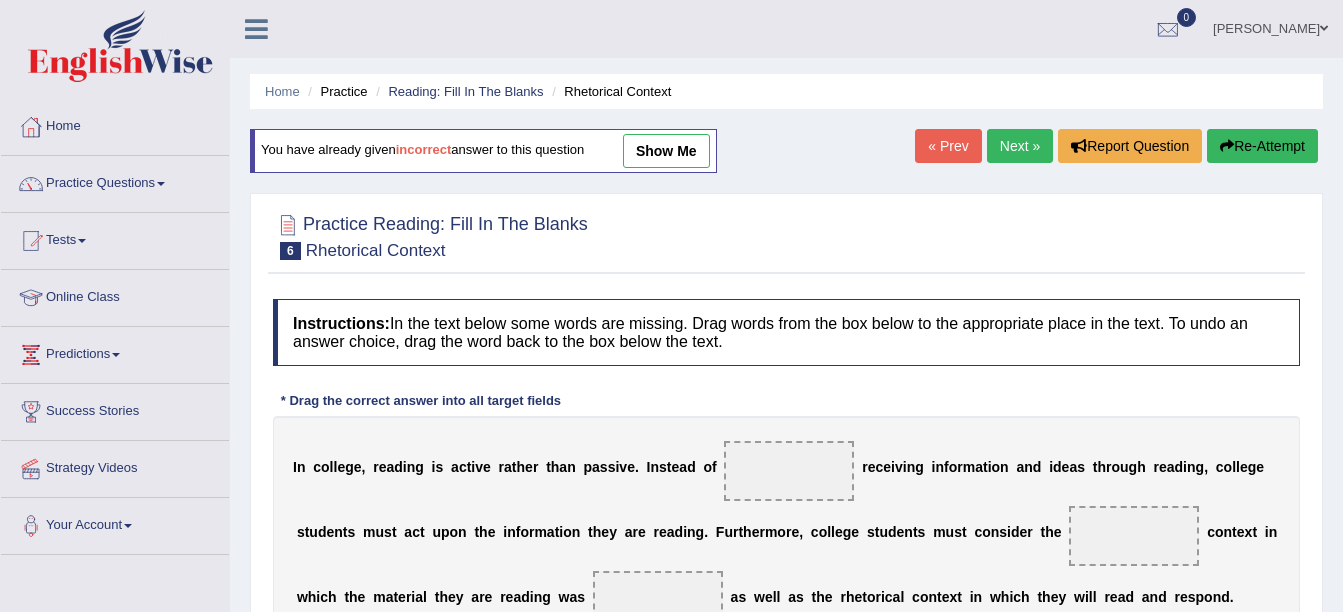 scroll, scrollTop: 0, scrollLeft: 0, axis: both 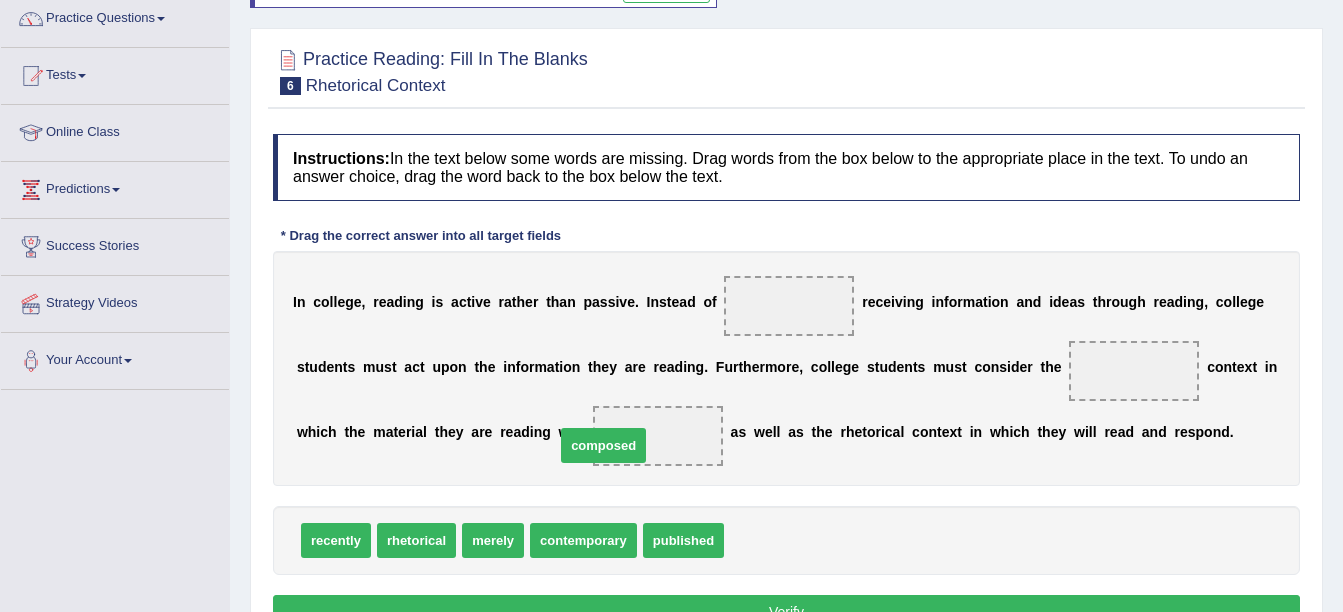 drag, startPoint x: 759, startPoint y: 550, endPoint x: 590, endPoint y: 454, distance: 194.36307 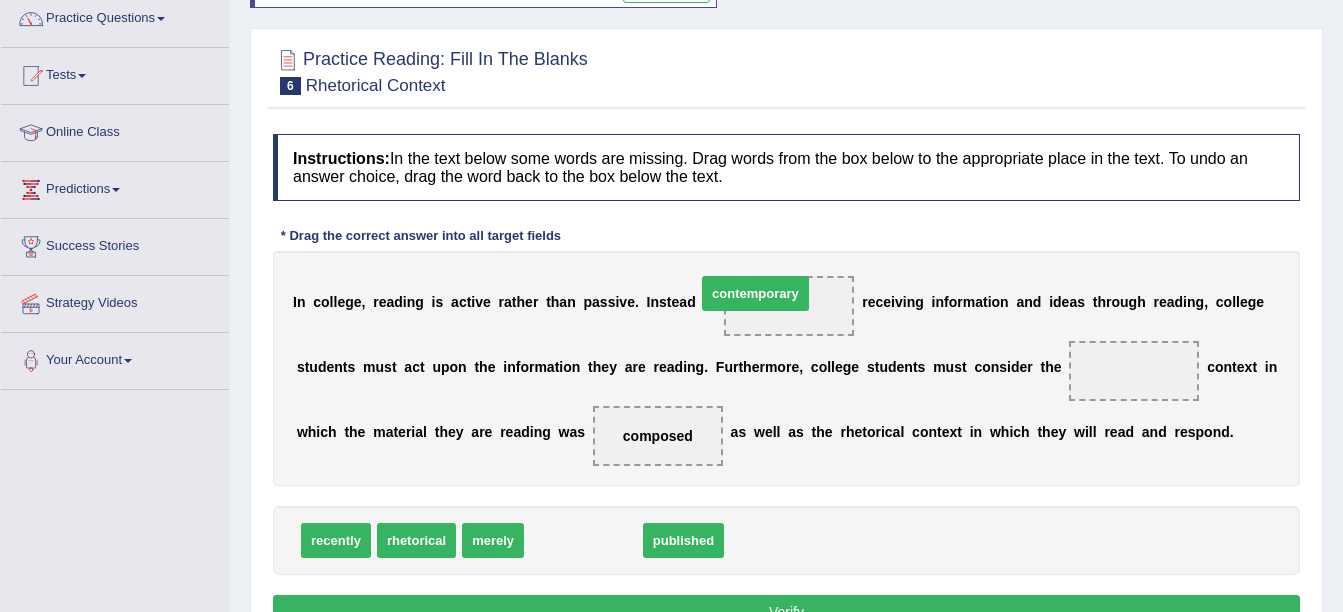 drag, startPoint x: 574, startPoint y: 542, endPoint x: 750, endPoint y: 302, distance: 297.61722 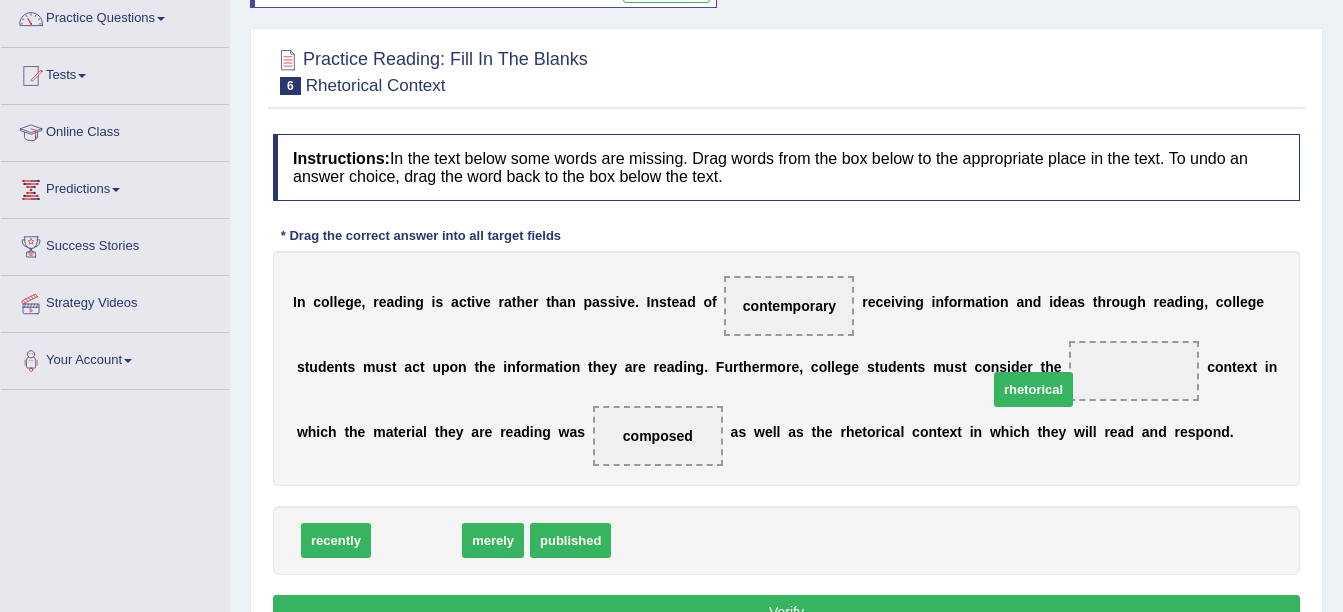 drag, startPoint x: 399, startPoint y: 536, endPoint x: 1017, endPoint y: 377, distance: 638.12616 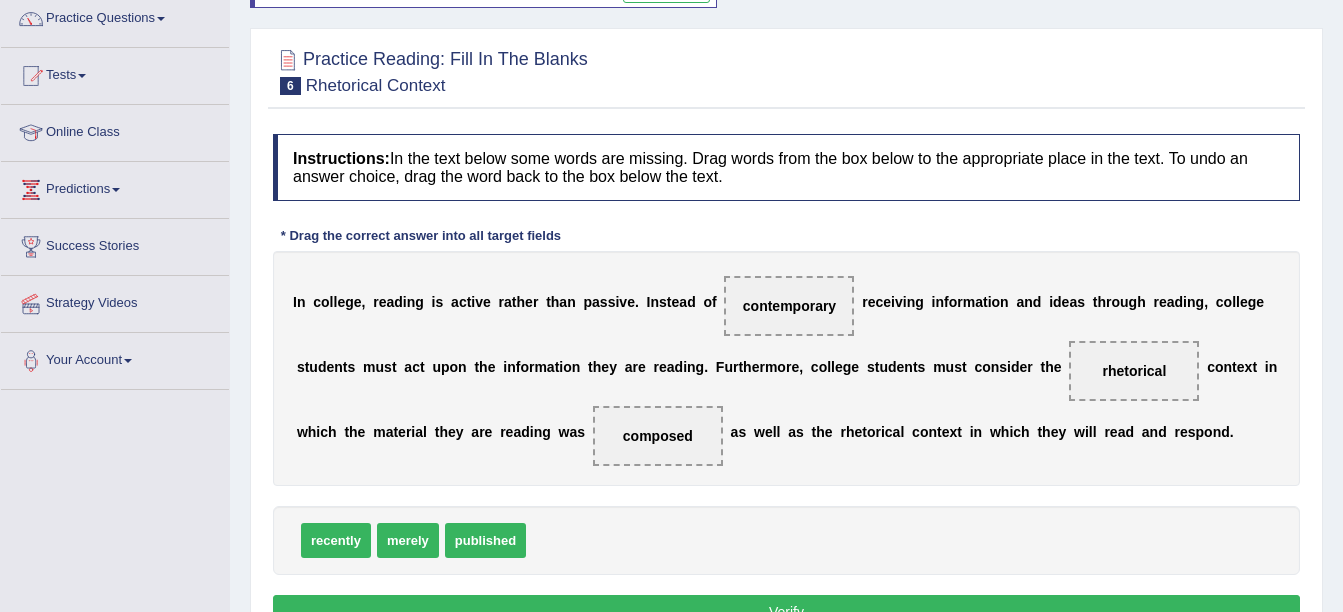 scroll, scrollTop: 243, scrollLeft: 0, axis: vertical 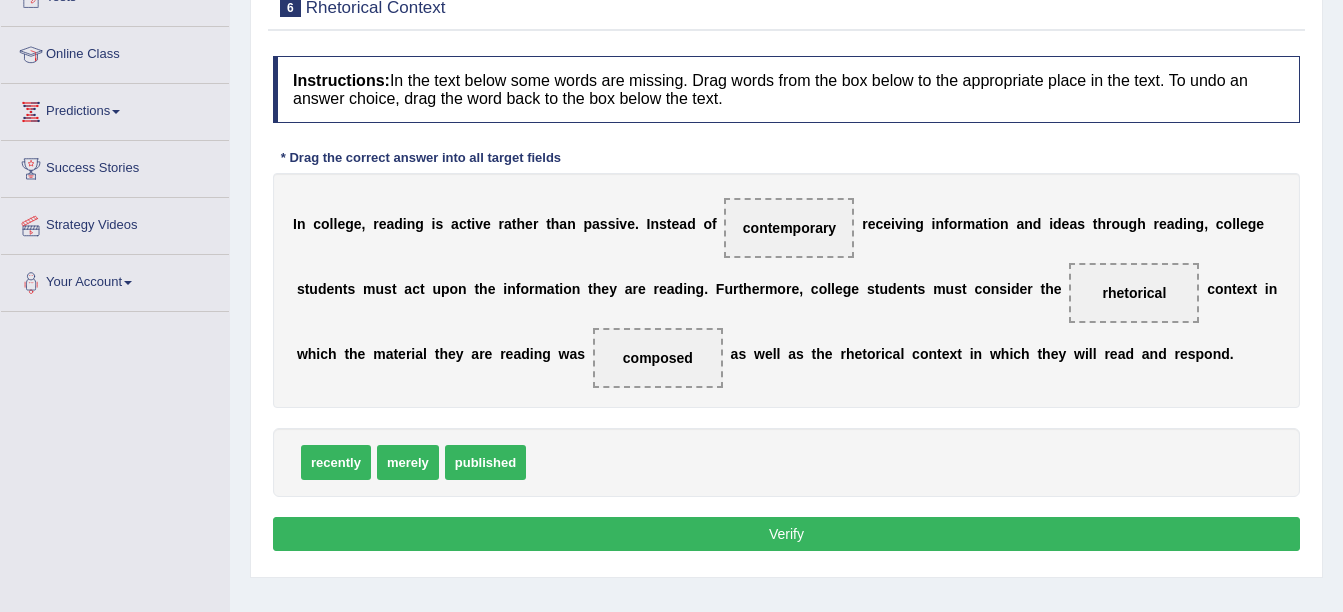 click on "Verify" at bounding box center (786, 534) 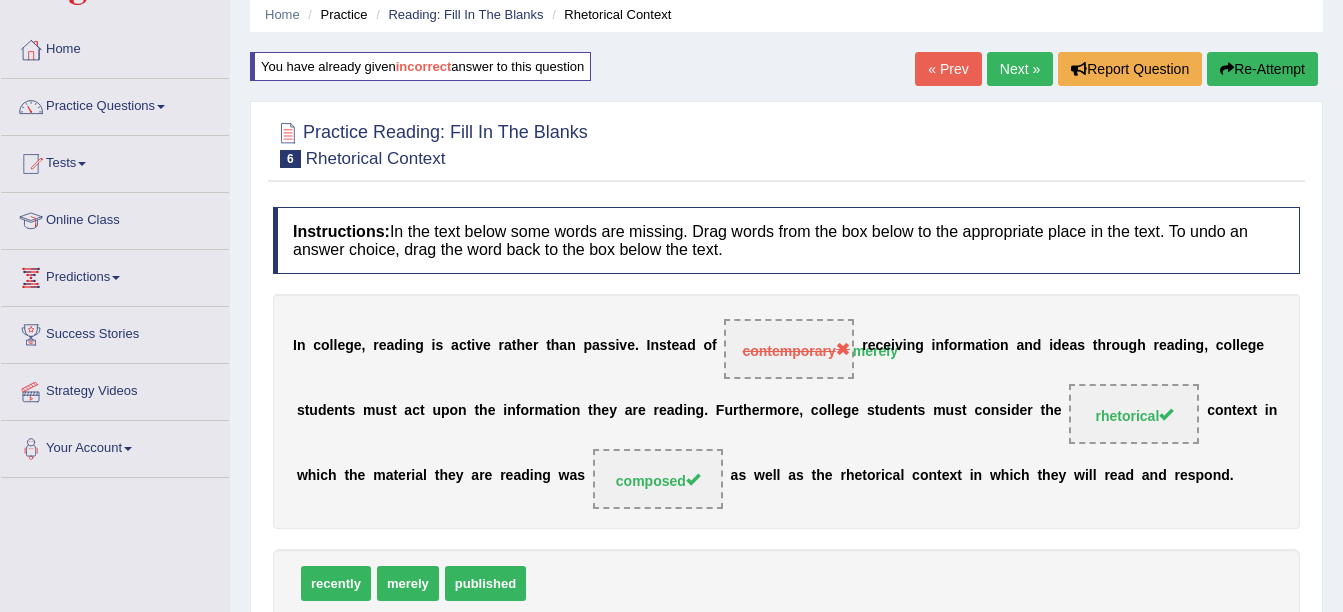 scroll, scrollTop: 0, scrollLeft: 0, axis: both 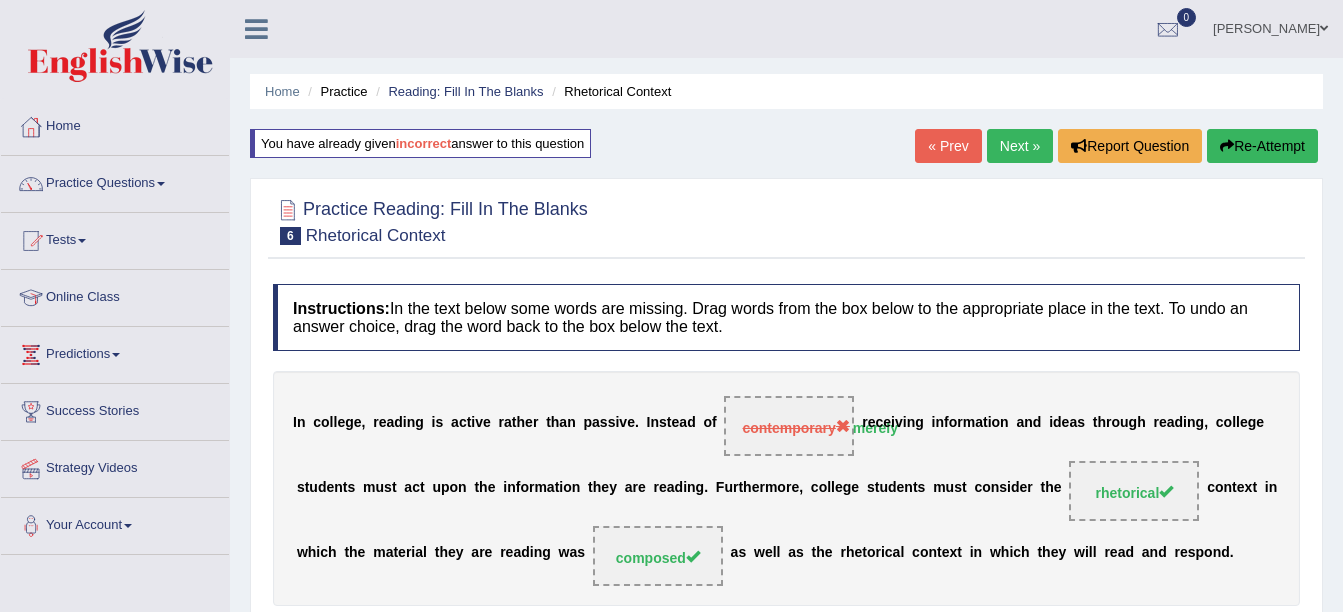 click on "Next »" at bounding box center (1020, 146) 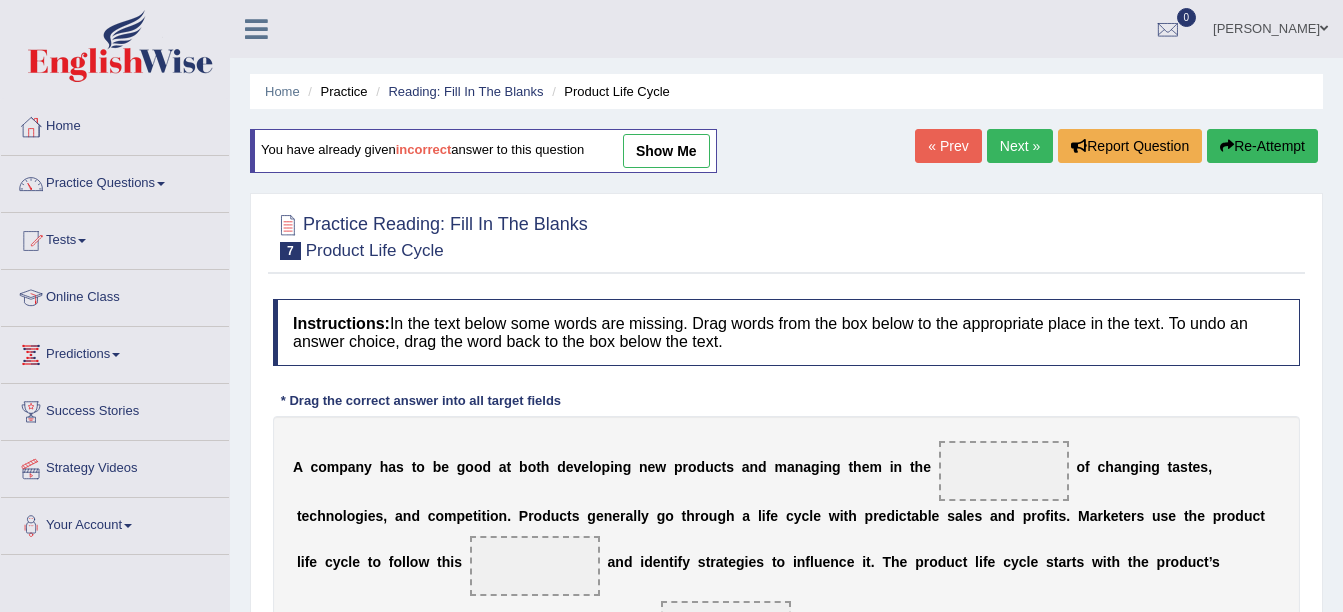scroll, scrollTop: 0, scrollLeft: 0, axis: both 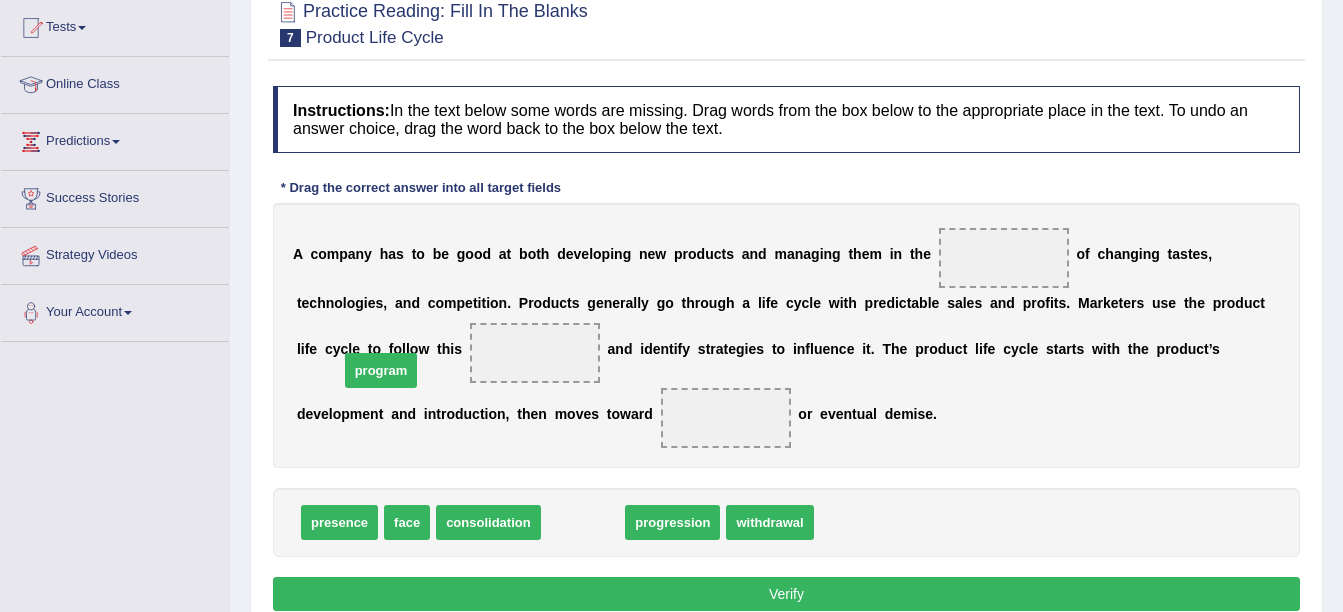 drag, startPoint x: 588, startPoint y: 532, endPoint x: 386, endPoint y: 380, distance: 252.80032 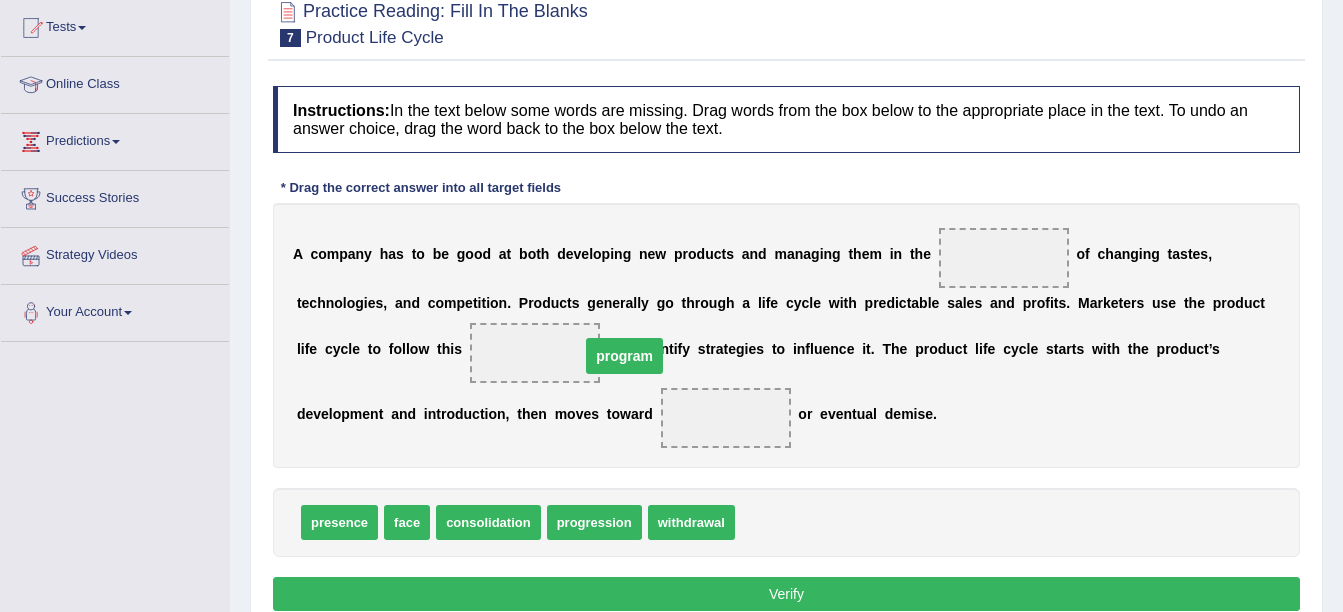 drag, startPoint x: 458, startPoint y: 415, endPoint x: 357, endPoint y: 353, distance: 118.511604 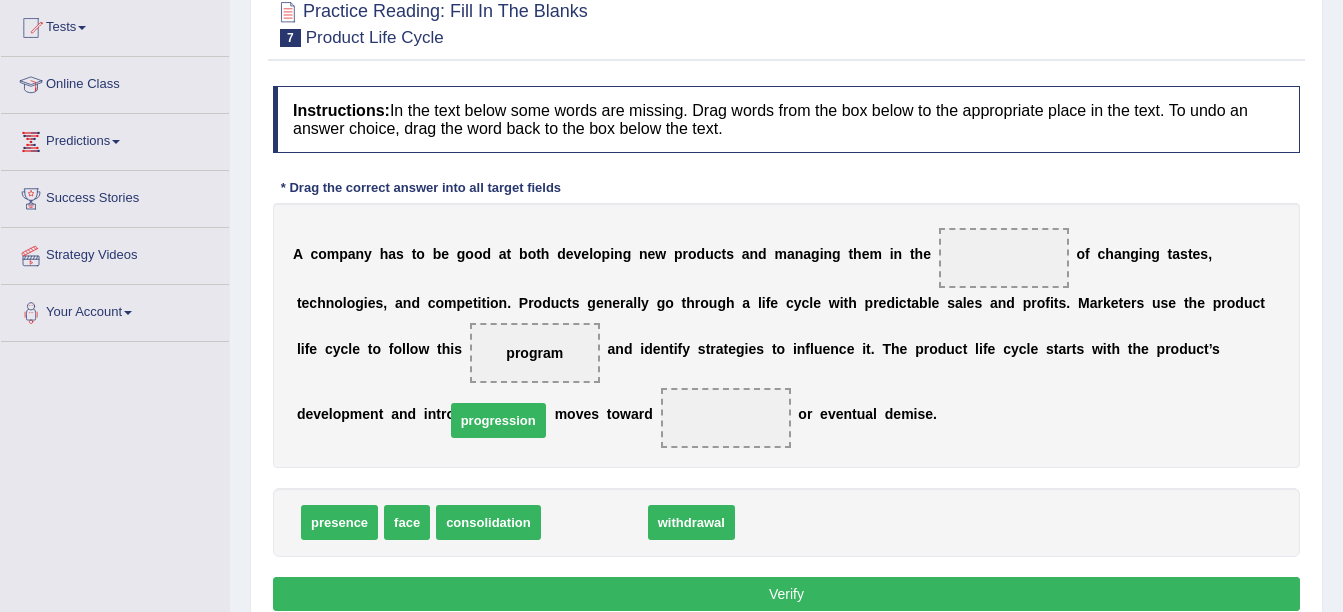 drag, startPoint x: 578, startPoint y: 532, endPoint x: 482, endPoint y: 430, distance: 140.07141 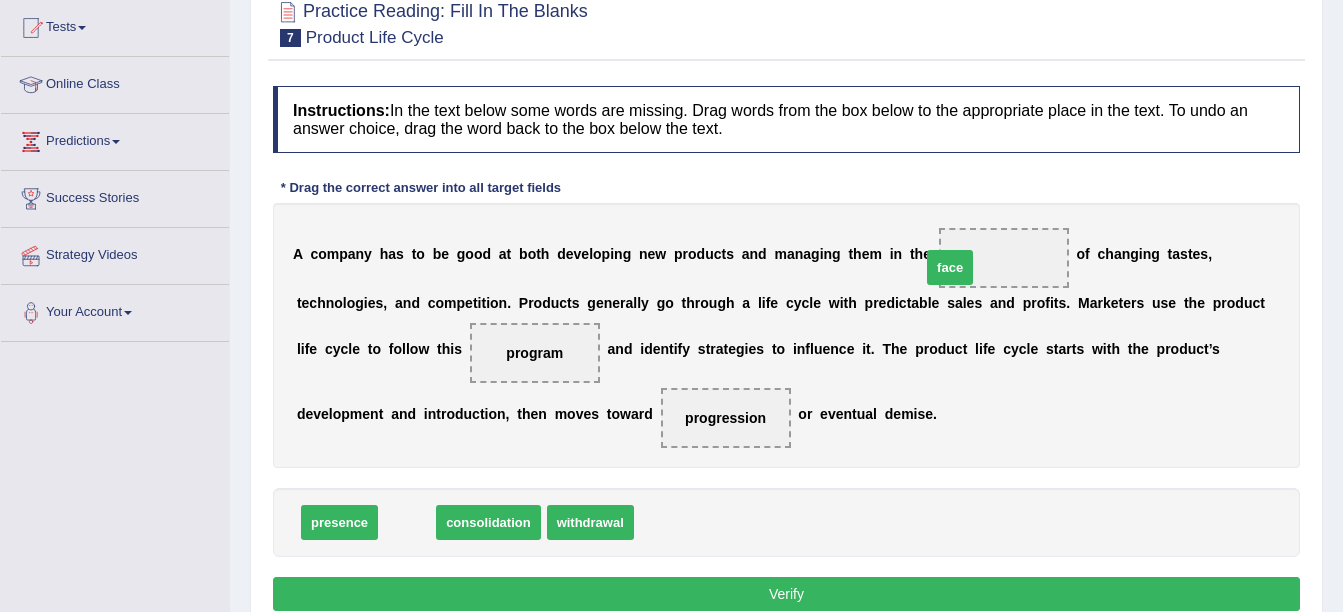 drag, startPoint x: 405, startPoint y: 528, endPoint x: 948, endPoint y: 273, distance: 599.895 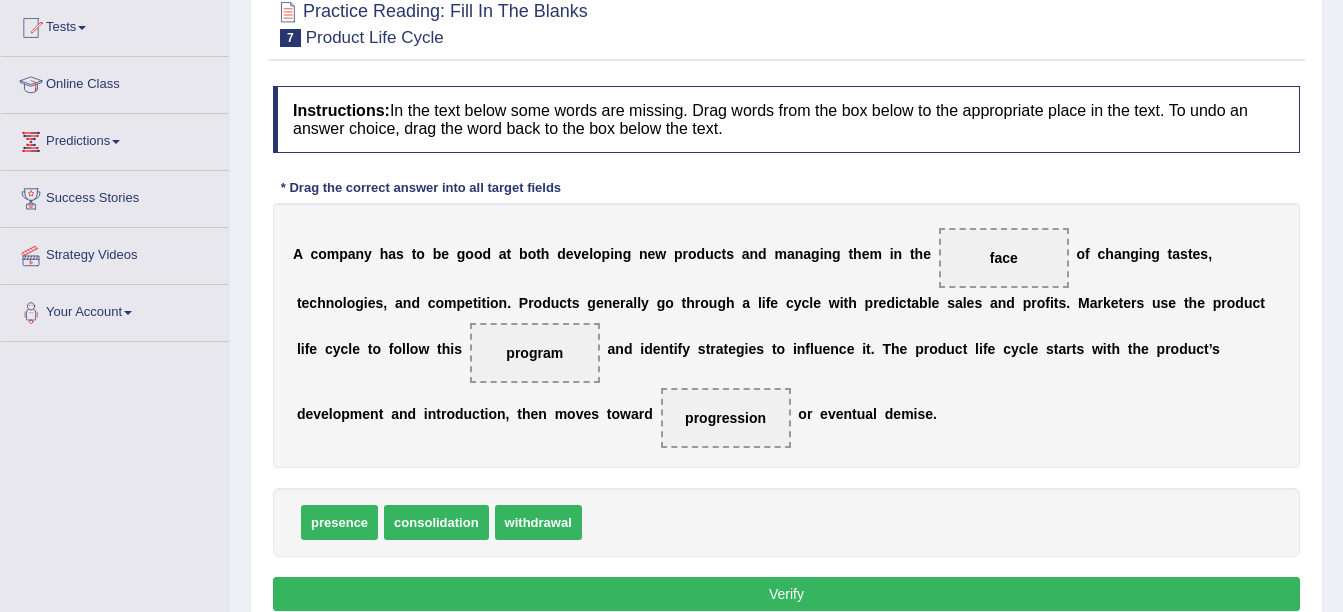click on "Verify" at bounding box center [786, 594] 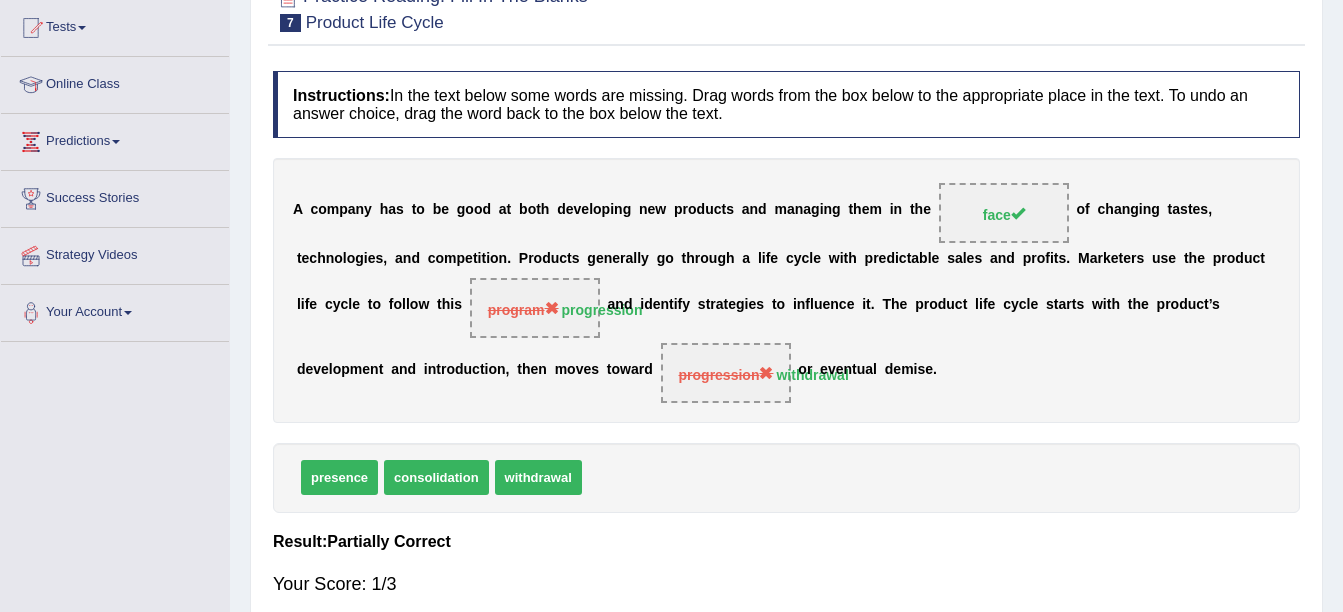 click on "A    c o m p a n y    h a s    t o    b e    g o o d    a t    b o t h    d e v e l o p i n g    n e w    p r o d u c t s    a n d    m a n a g i n g    t h e m    i n    t h e    face    o f    c h a n g i n g    t a s t e s ,    t e c h n o l o g i e s ,    a n d    c o m p e t i t i o n .    P r o d u c t s    g e n e r a l l y    g o    t h r o u g h    a    l i f e    c y c l e    w i t h    p r e d i c t a b l e    s a l e s    a n d    p r o f i t s .    M a r k e t e r s    u s e    t h e    p r o d u c t    l i f e    c y c l e    t o    f o l l o w    t h i s    program progression    a n d    i d e n t i f y    s t r a t e g i e s    t o    i n f l u e n c e    i t .    T h e    p r o d u c t    l i f e    c y c l e    s t a r t s    w i t h    t h e    p r o d u c t ’ s    d e v e l o p m e n t    a n d    i n t r o d u c t i o n ,    t h e n    m o v e s    t o w a r d    progression withdrawal    o r    e v e n t u a l    d e" at bounding box center (786, 290) 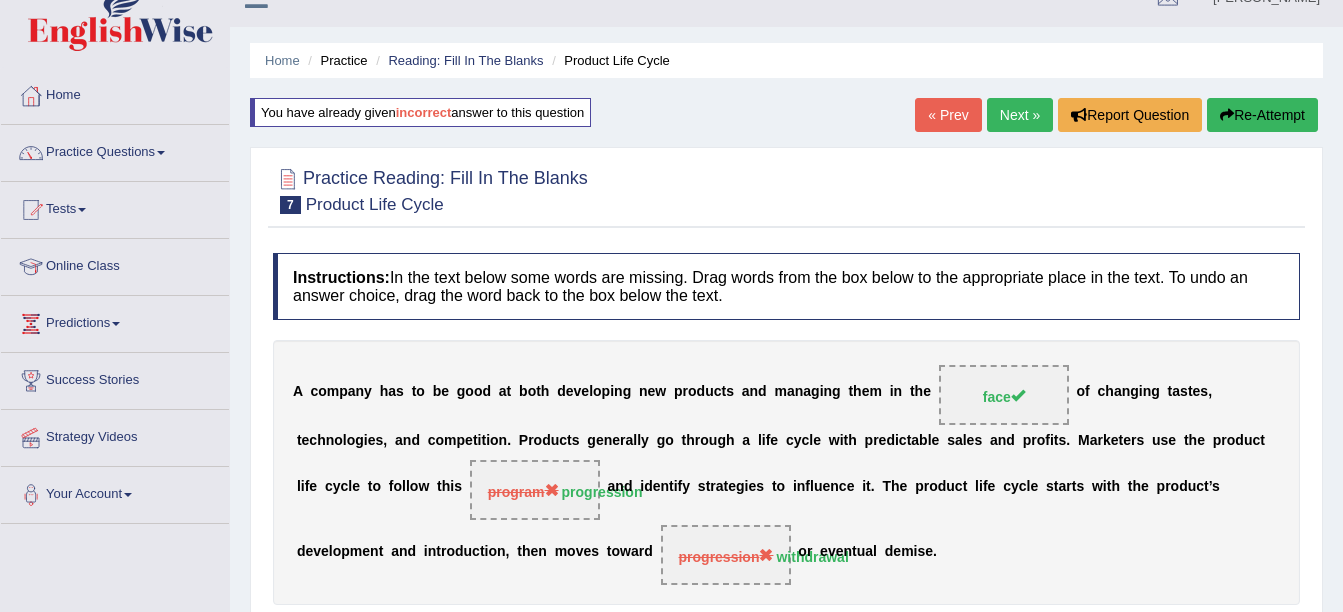 scroll, scrollTop: 30, scrollLeft: 0, axis: vertical 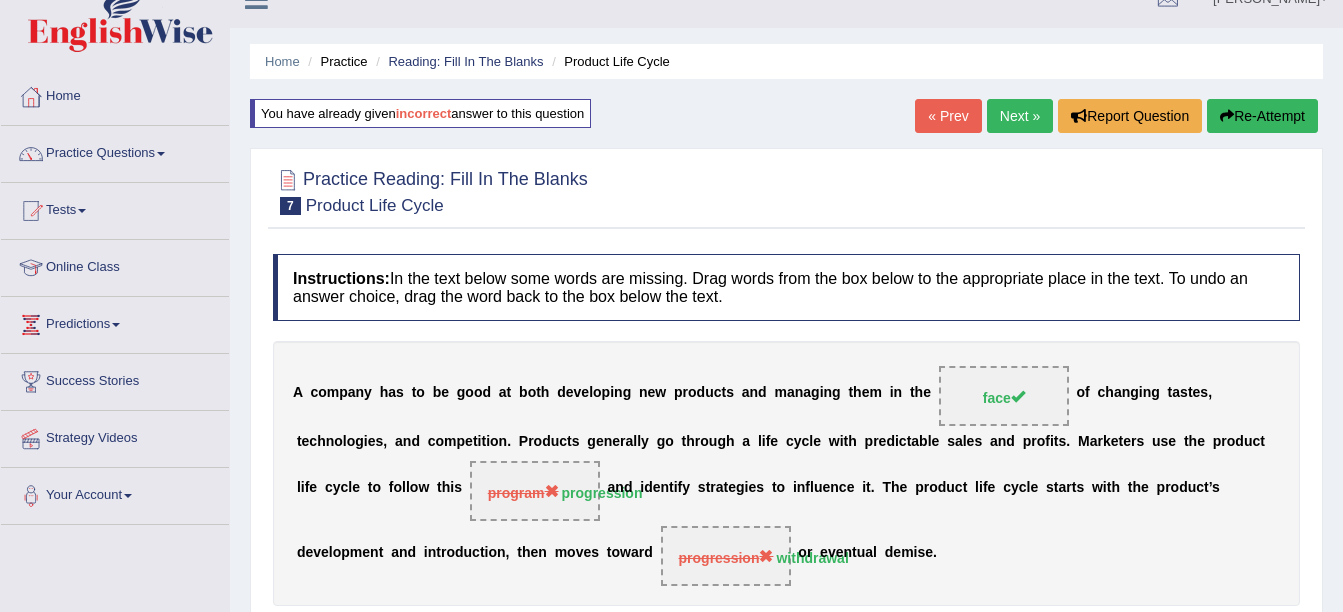click on "Next »" at bounding box center (1020, 116) 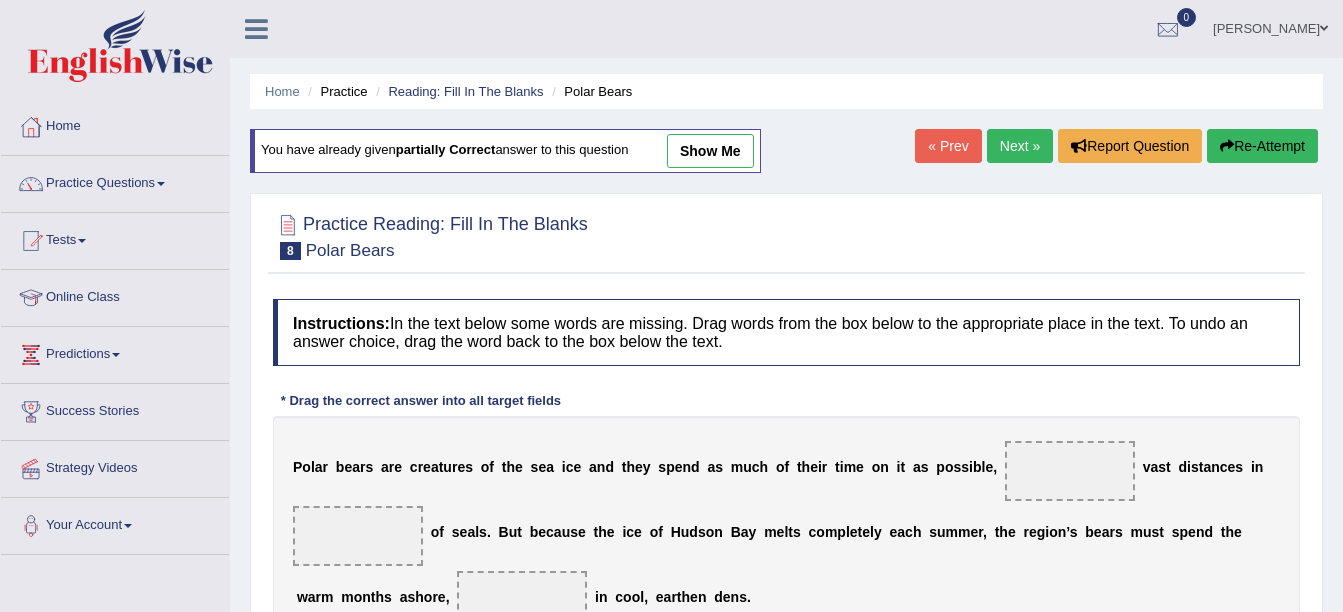 scroll, scrollTop: 0, scrollLeft: 0, axis: both 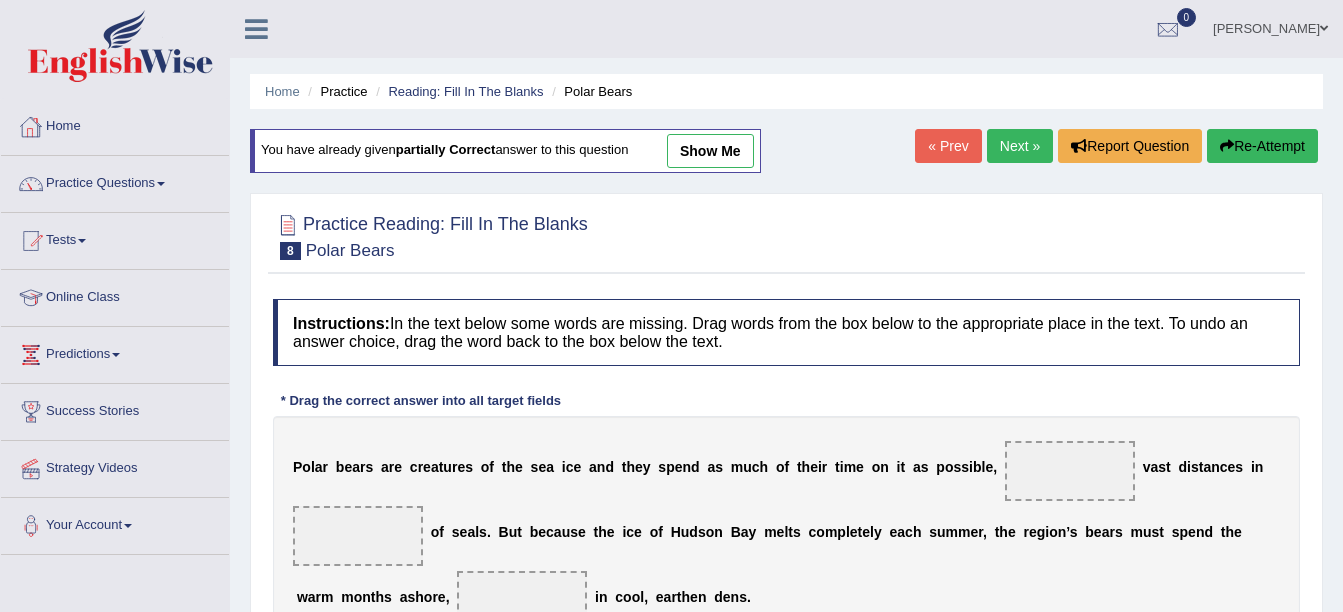 click on "Home" at bounding box center [115, 124] 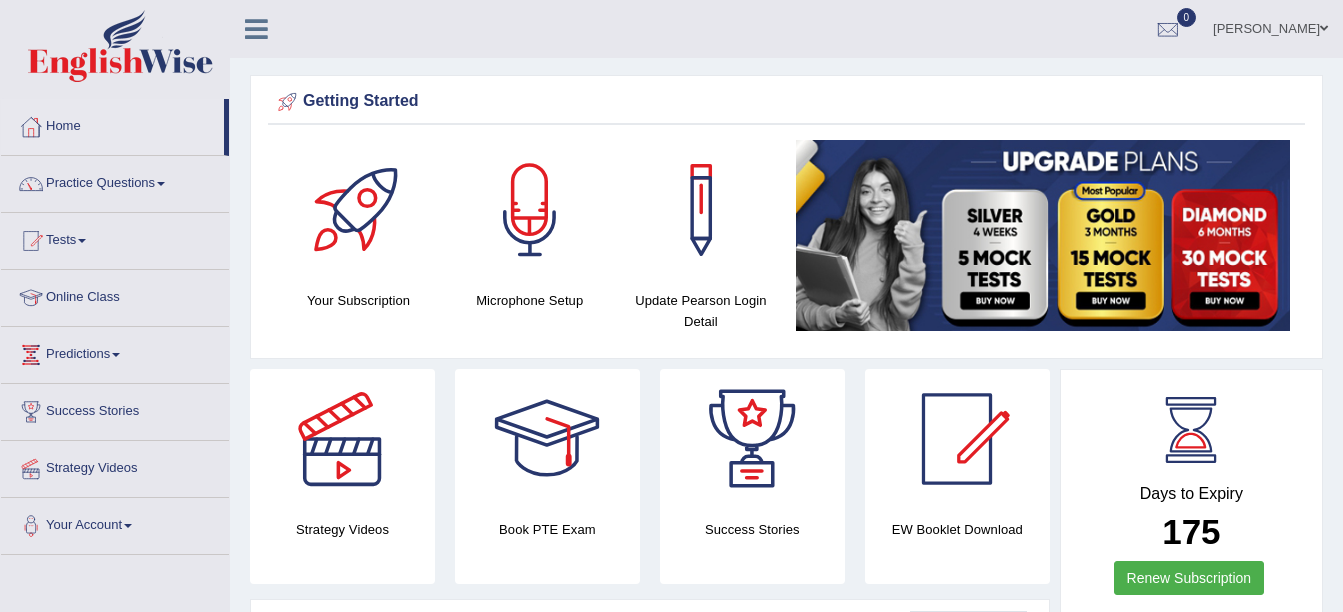 scroll, scrollTop: 0, scrollLeft: 0, axis: both 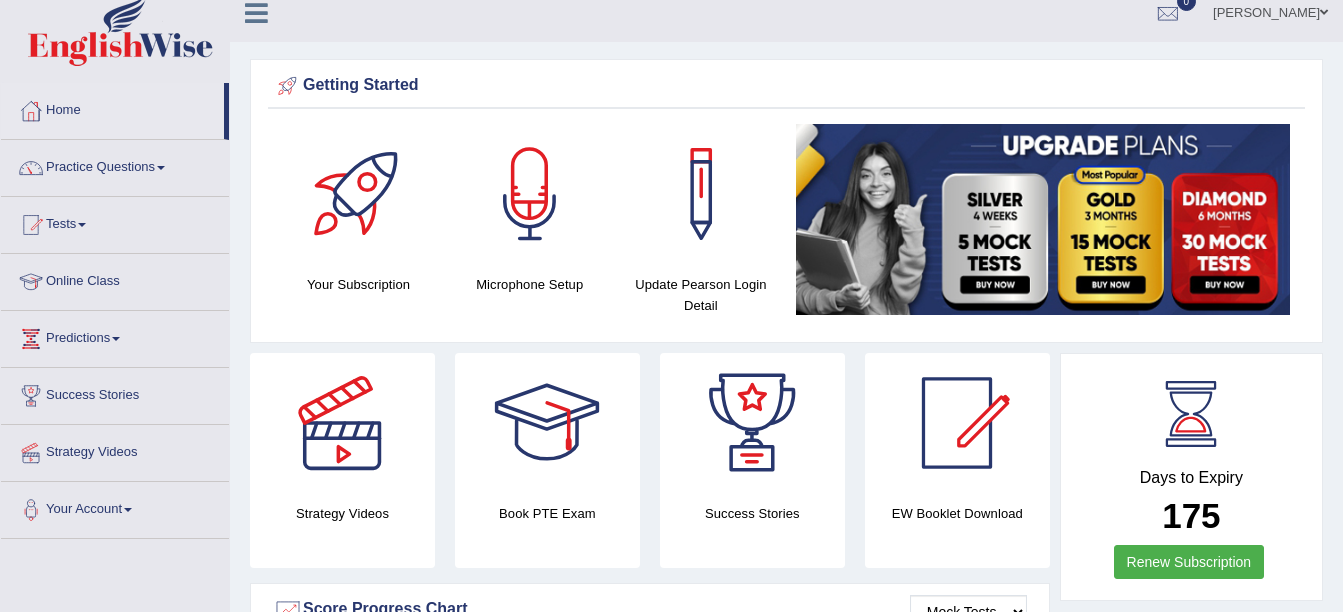 click at bounding box center [161, 168] 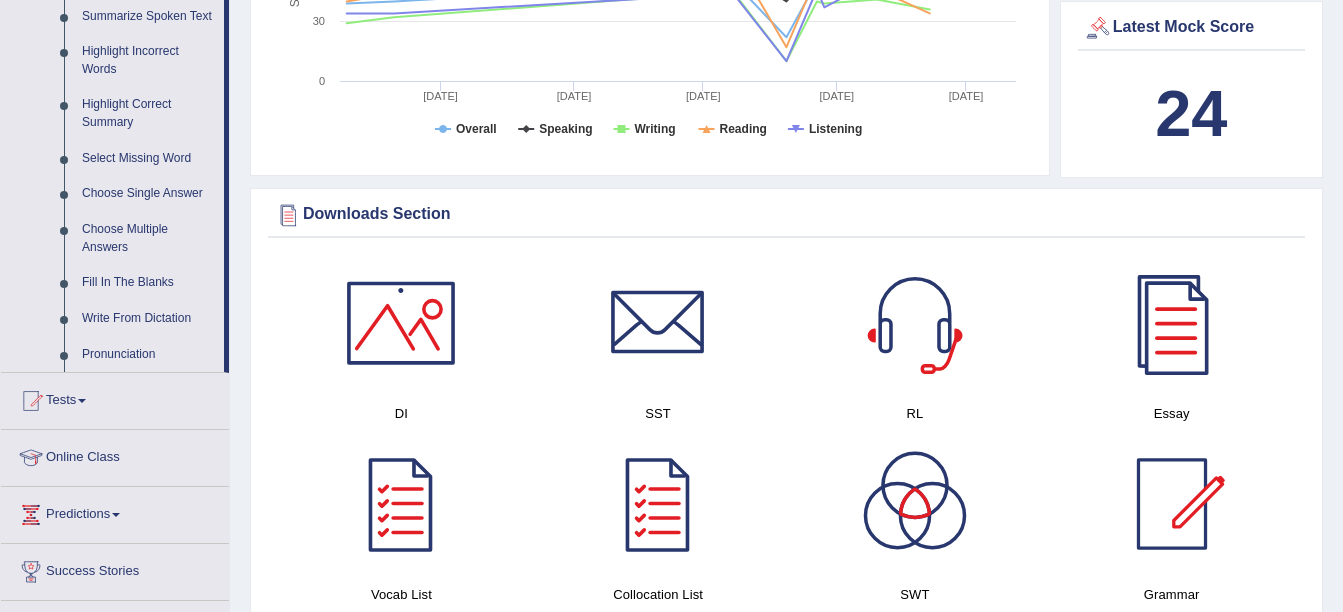 scroll, scrollTop: 820, scrollLeft: 0, axis: vertical 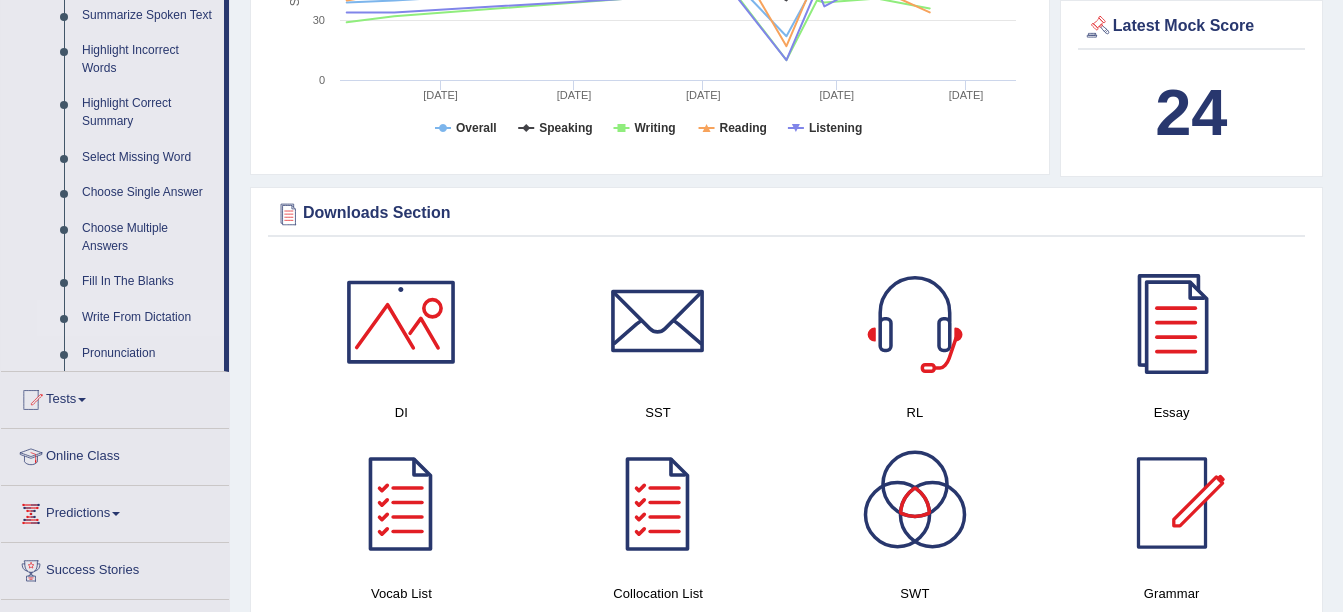 click on "Write From Dictation" at bounding box center (148, 318) 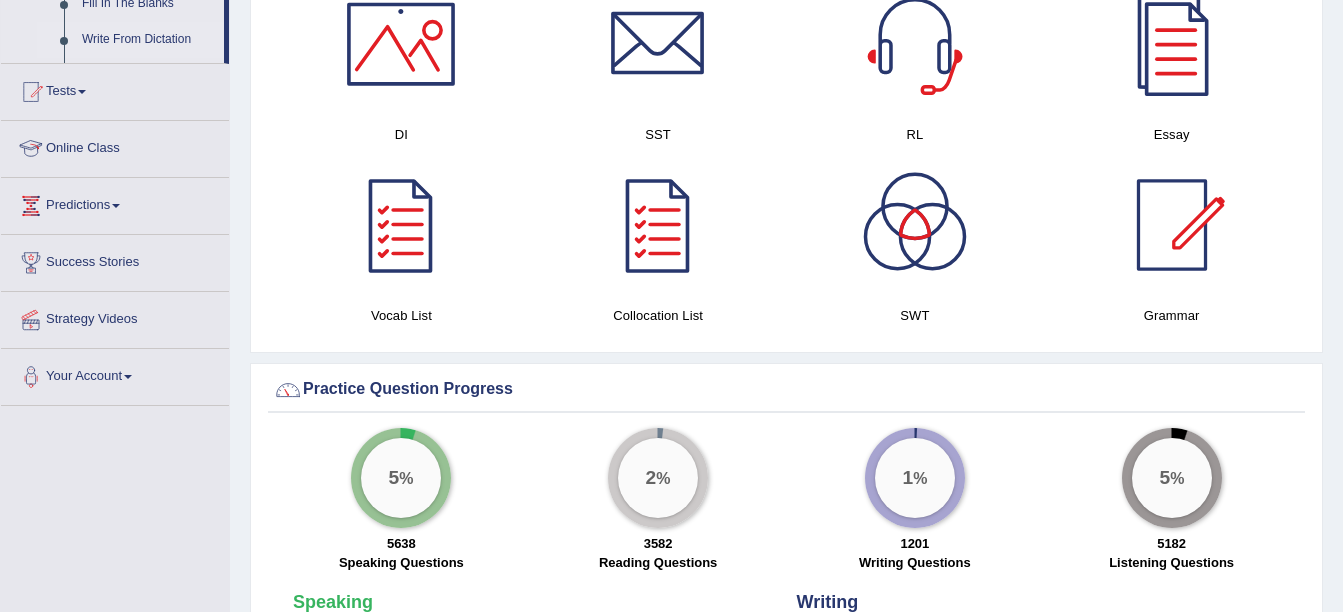 scroll, scrollTop: 893, scrollLeft: 0, axis: vertical 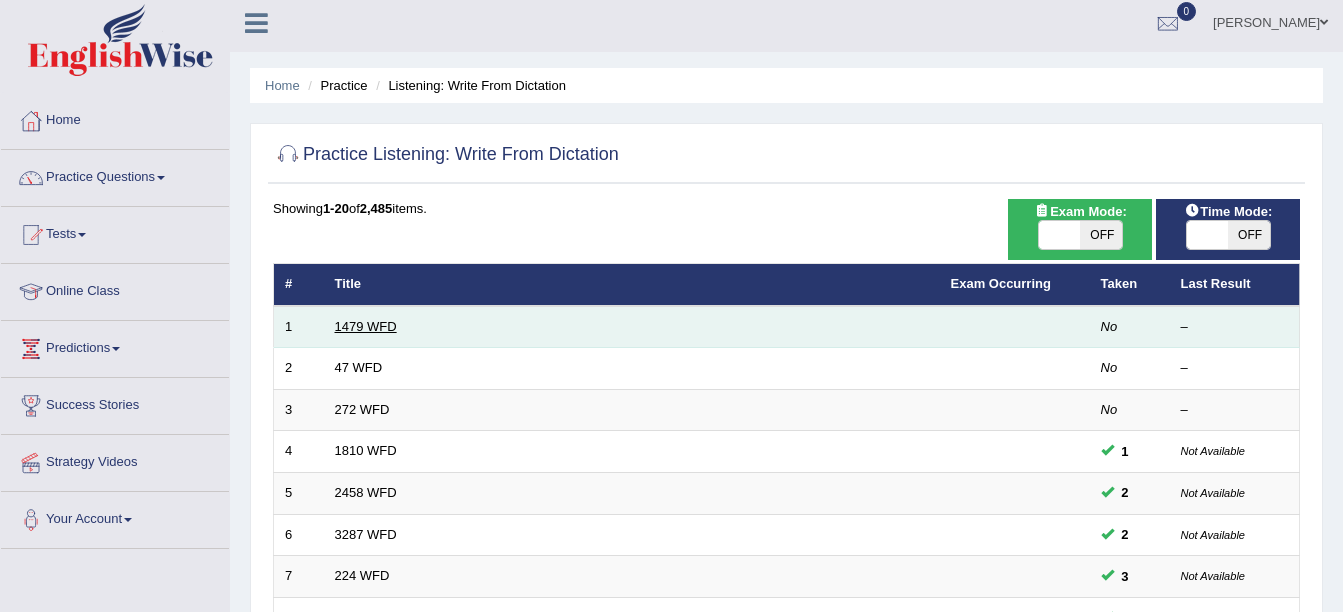 click on "1479 WFD" at bounding box center [366, 326] 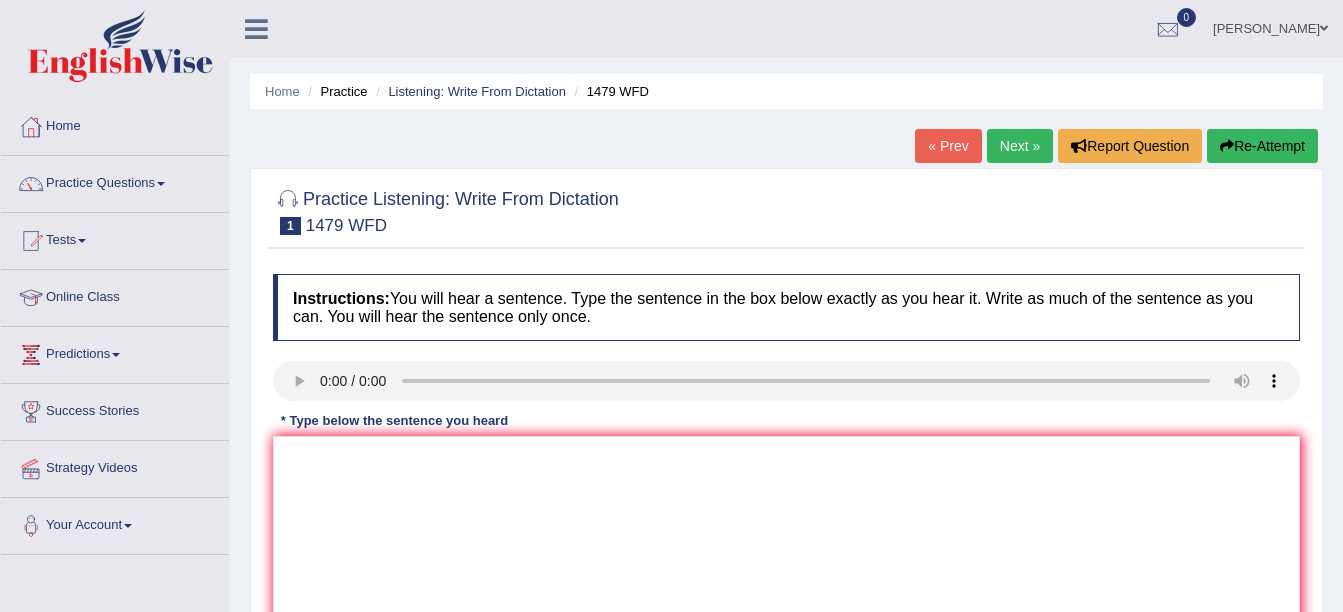 scroll, scrollTop: 0, scrollLeft: 0, axis: both 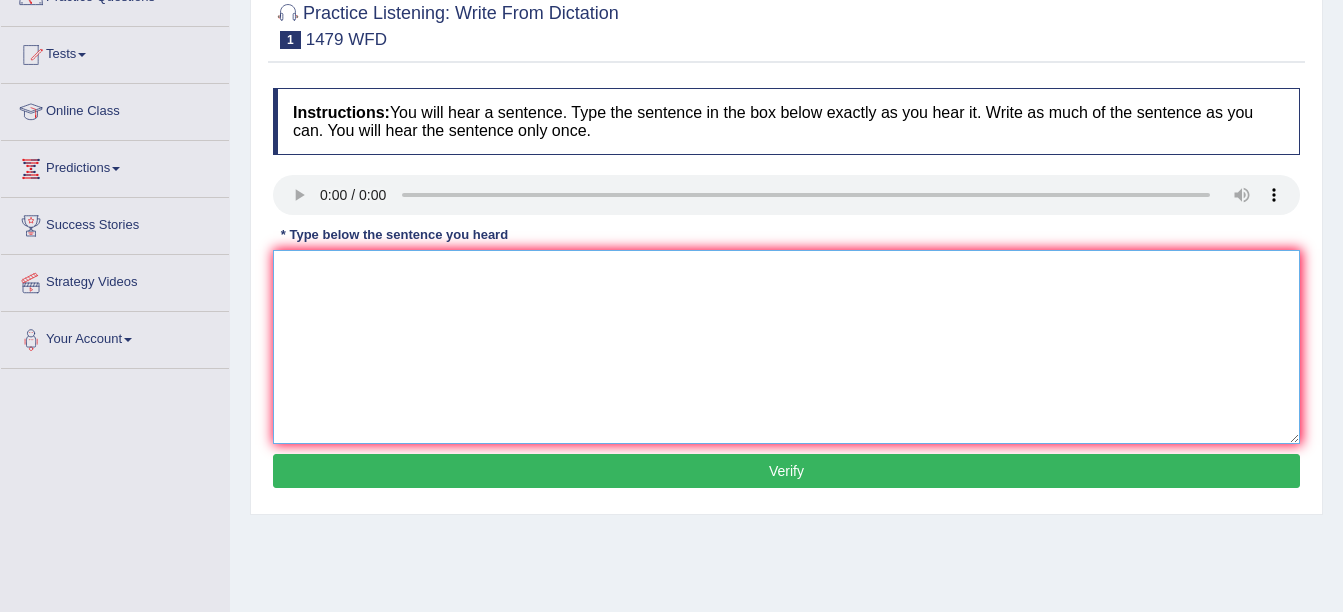click at bounding box center (786, 347) 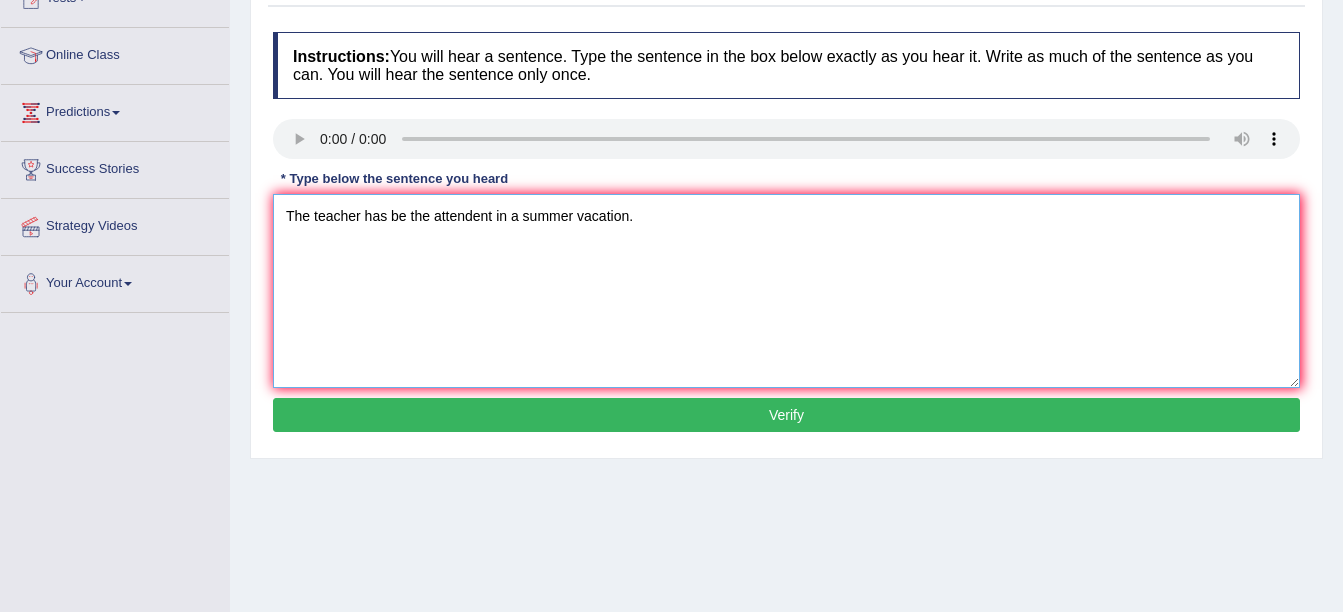 scroll, scrollTop: 254, scrollLeft: 0, axis: vertical 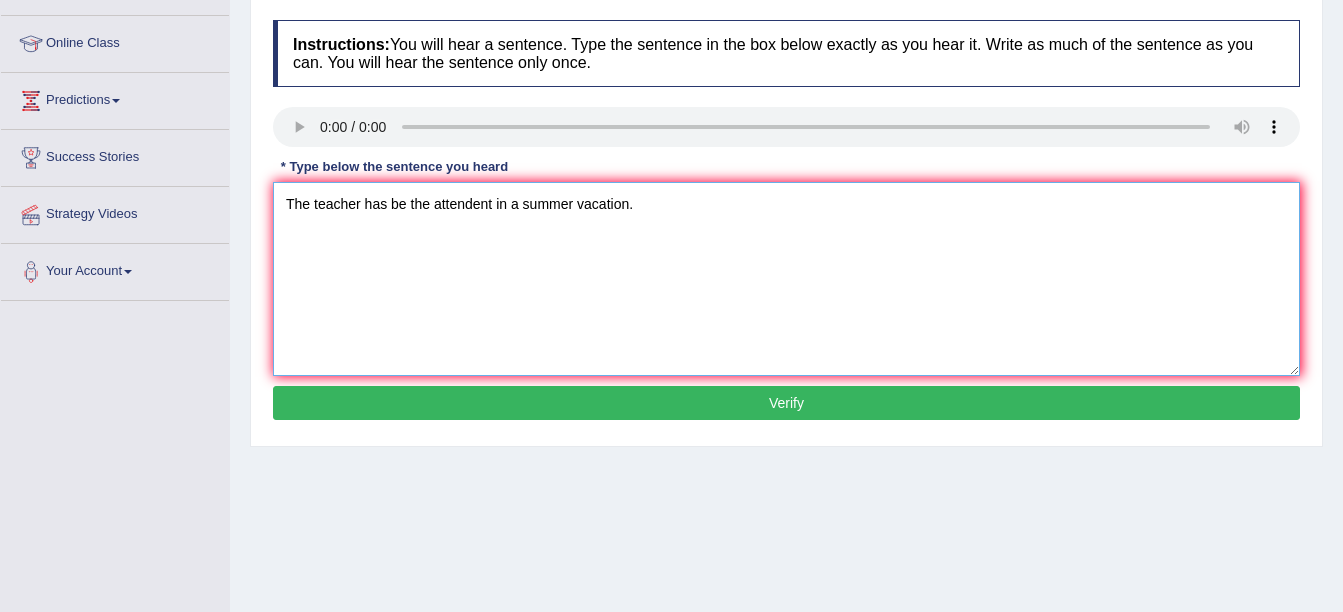 click on "The teacher has be the attendent in a summer vacation." at bounding box center [786, 279] 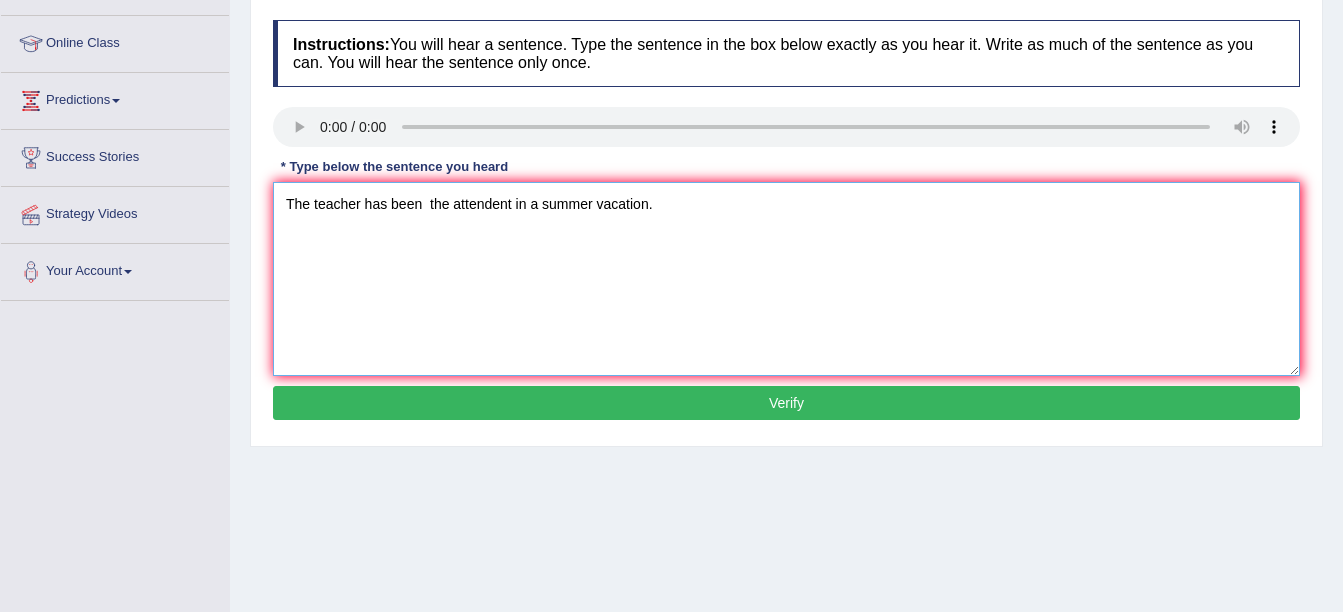 click on "The teacher has been  the attendent in a summer vacation." at bounding box center [786, 279] 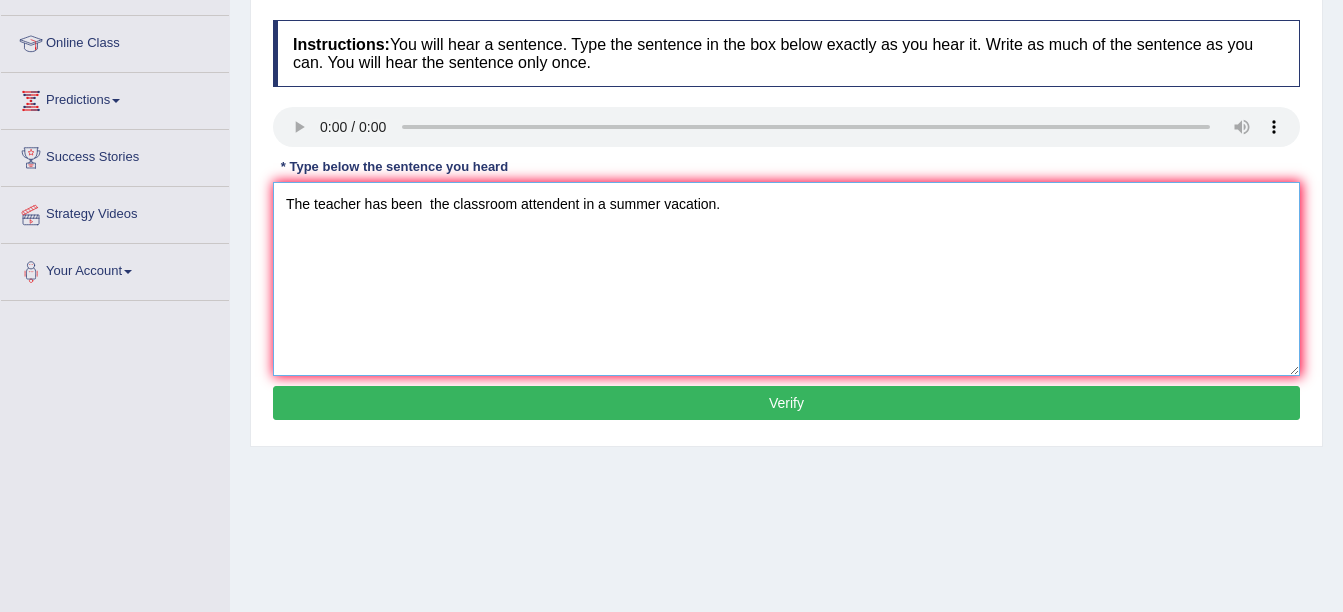 click on "The teacher has been  the classroom attendent in a summer vacation." at bounding box center [786, 279] 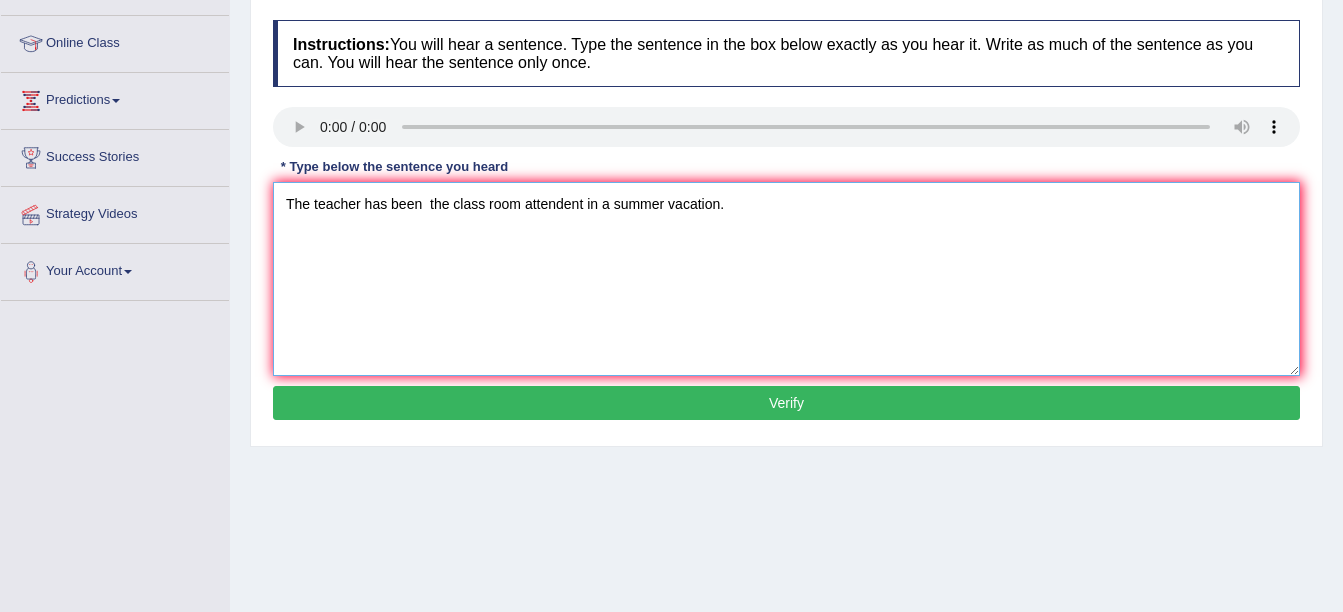 type on "The teacher has been  the class room attendent in a summer vacation." 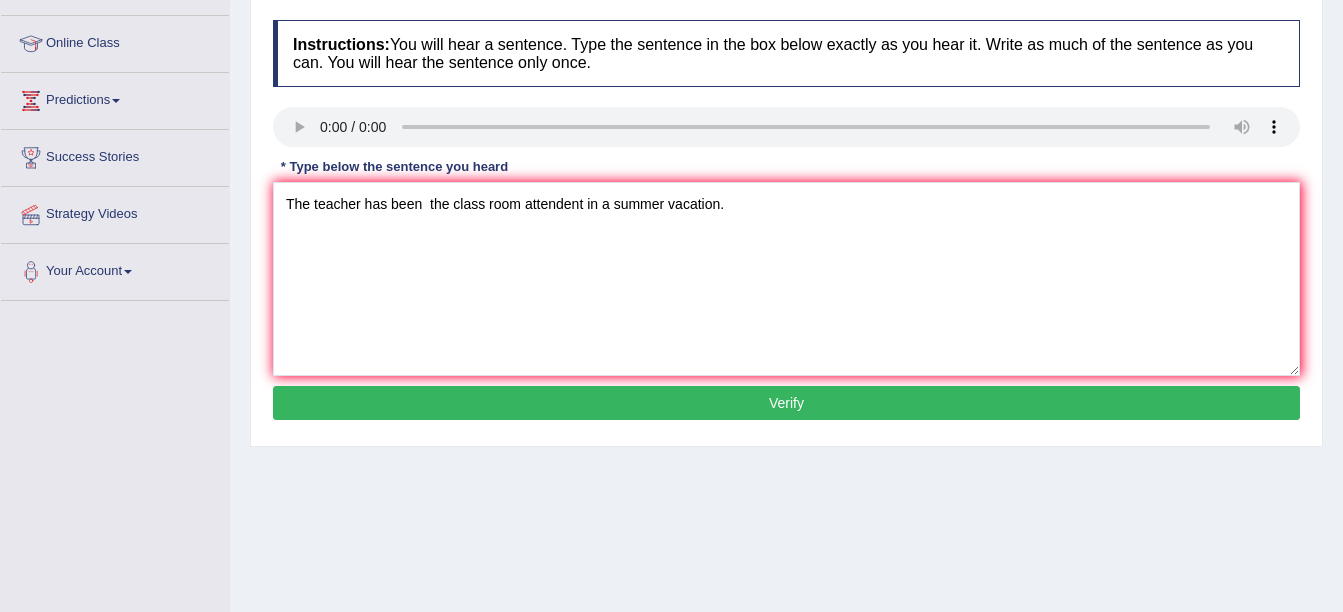 click on "Verify" at bounding box center [786, 403] 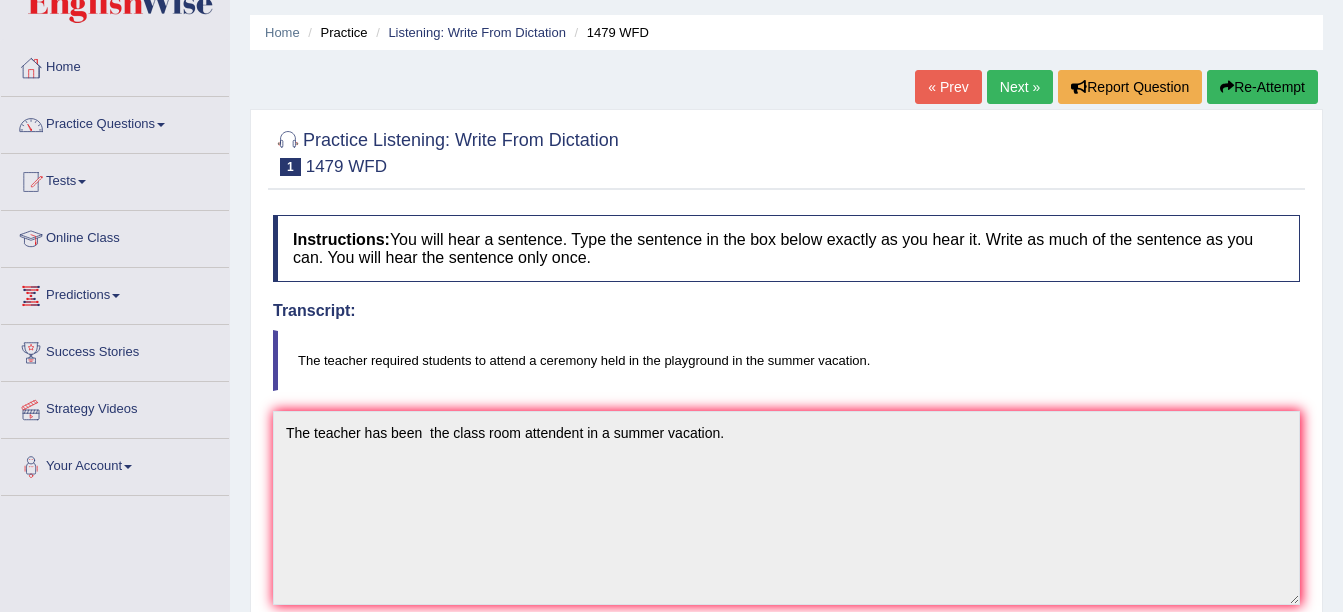 scroll, scrollTop: 0, scrollLeft: 0, axis: both 